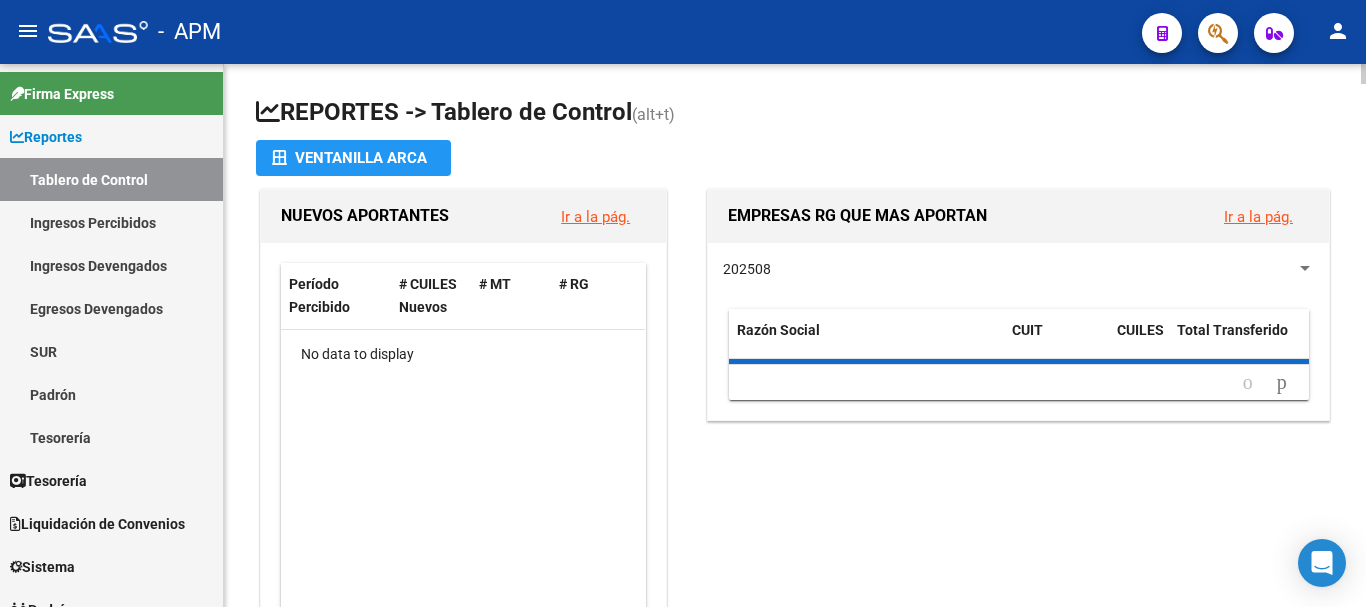 scroll, scrollTop: 0, scrollLeft: 0, axis: both 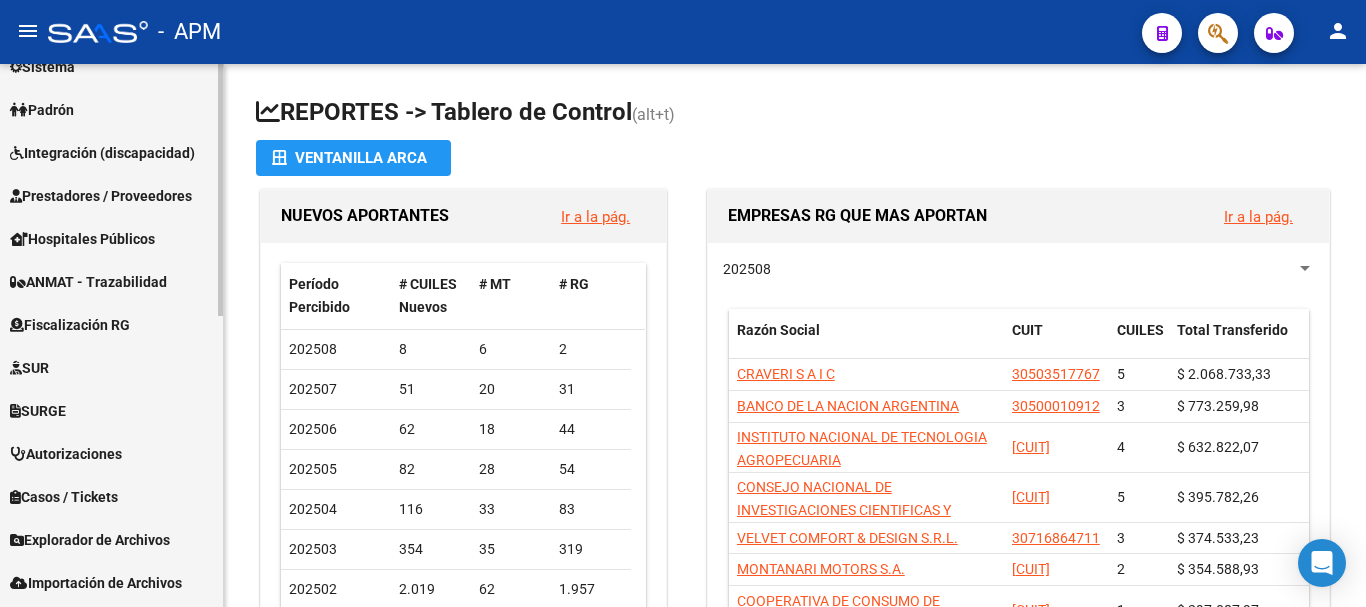 click on "Prestadores / Proveedores" at bounding box center [101, 196] 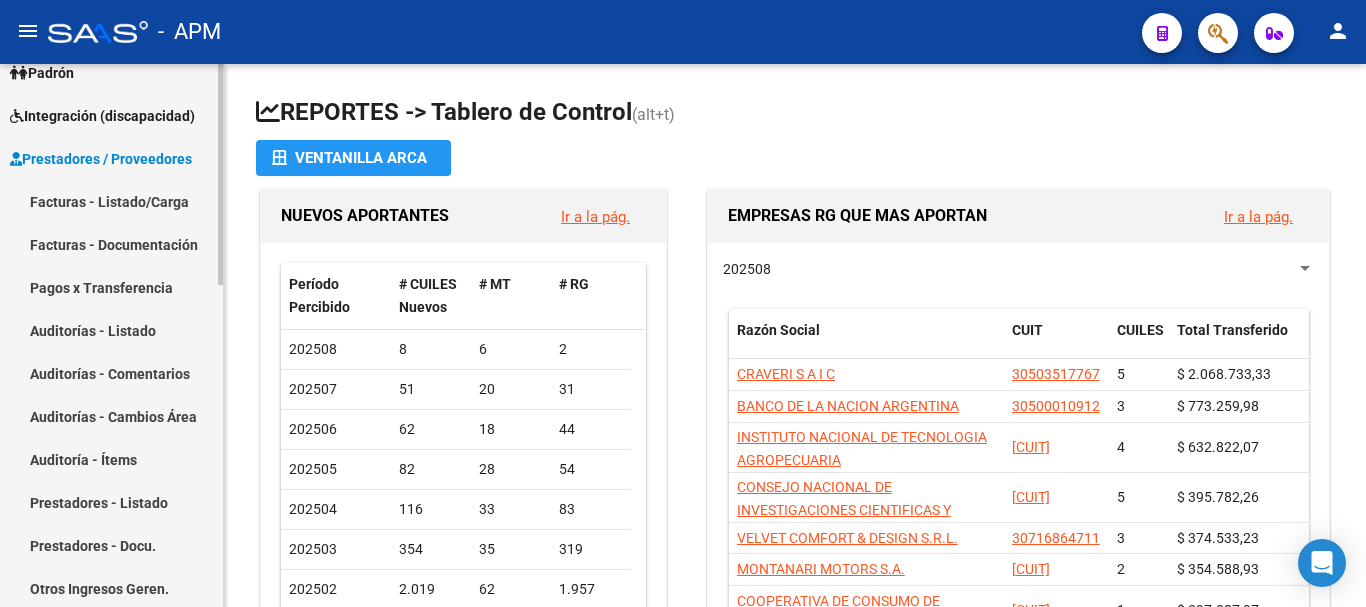 scroll, scrollTop: 199, scrollLeft: 0, axis: vertical 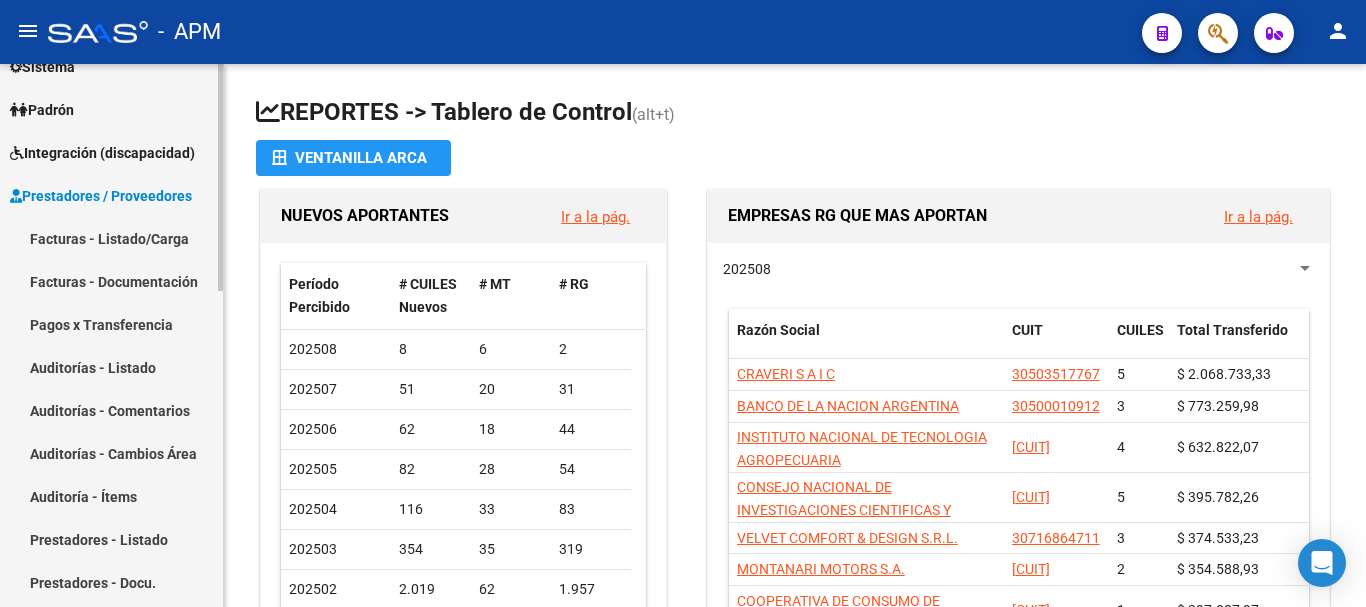 click on "Facturas - Listado/Carga" at bounding box center (111, 238) 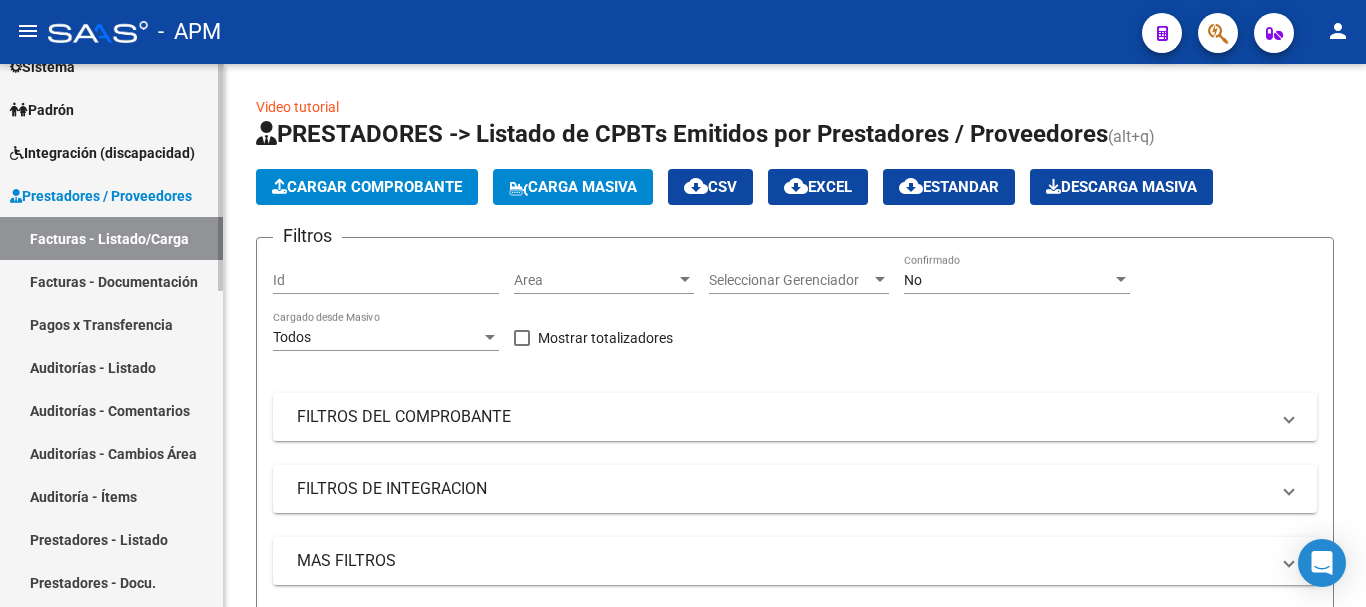 click on "Auditorías - Listado" at bounding box center [111, 367] 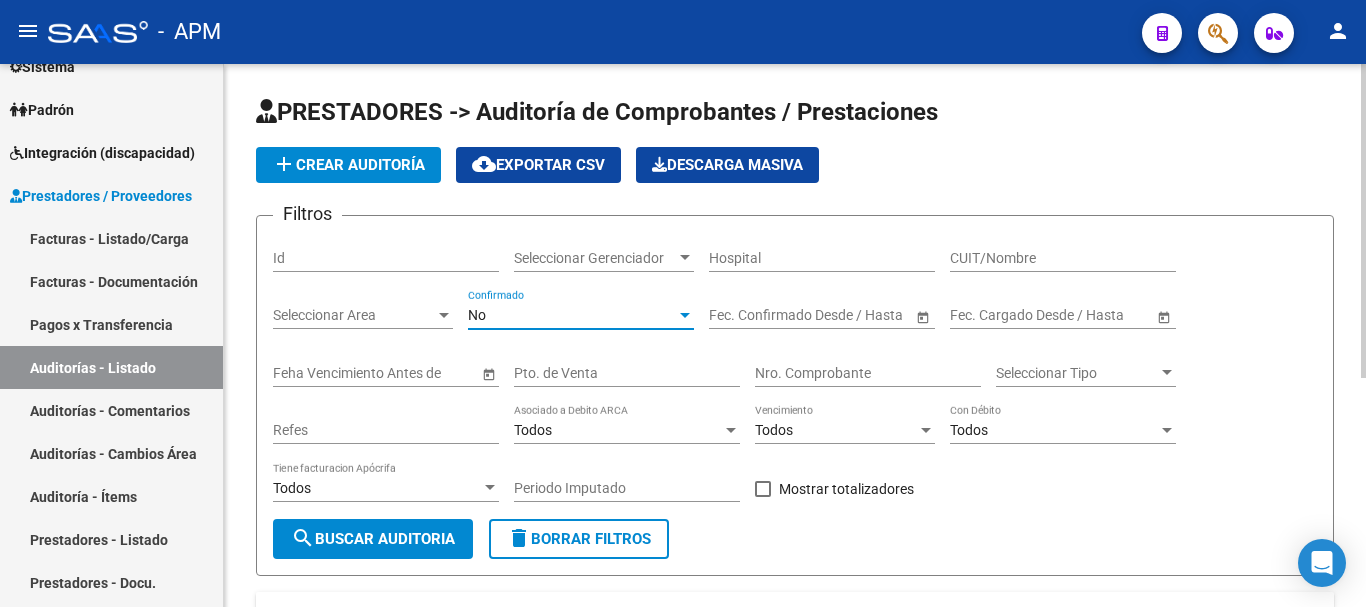 click at bounding box center [685, 315] 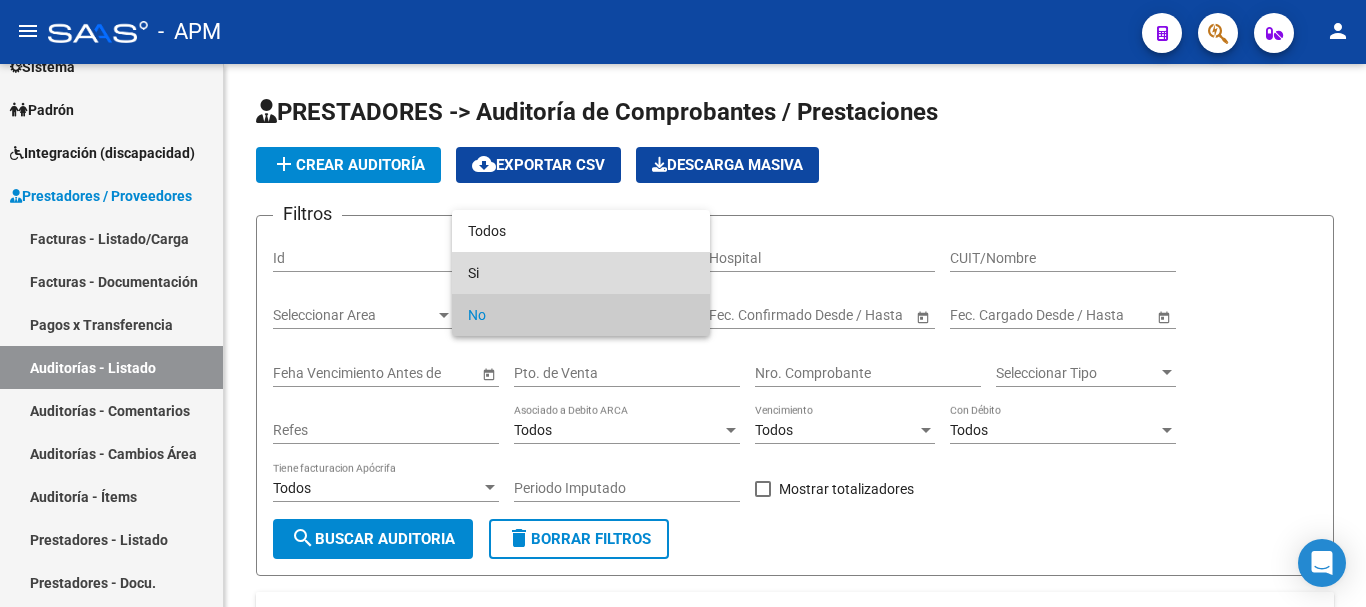 click on "Si" at bounding box center (581, 273) 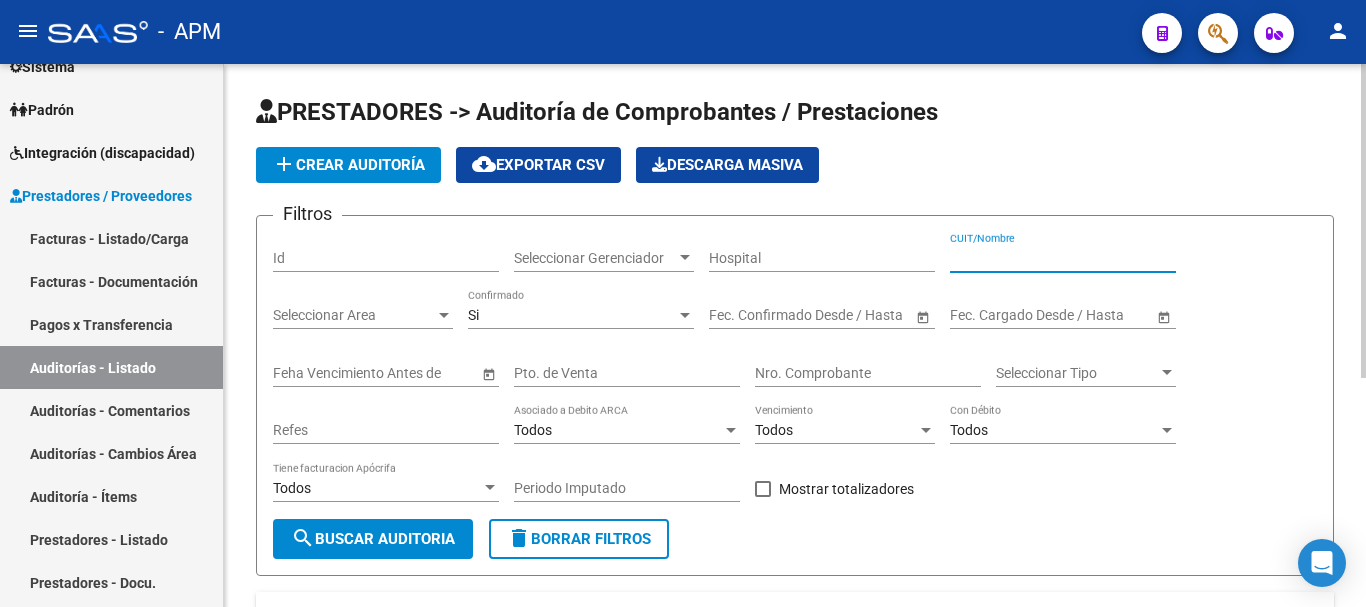 click on "CUIT/Nombre" at bounding box center [1063, 258] 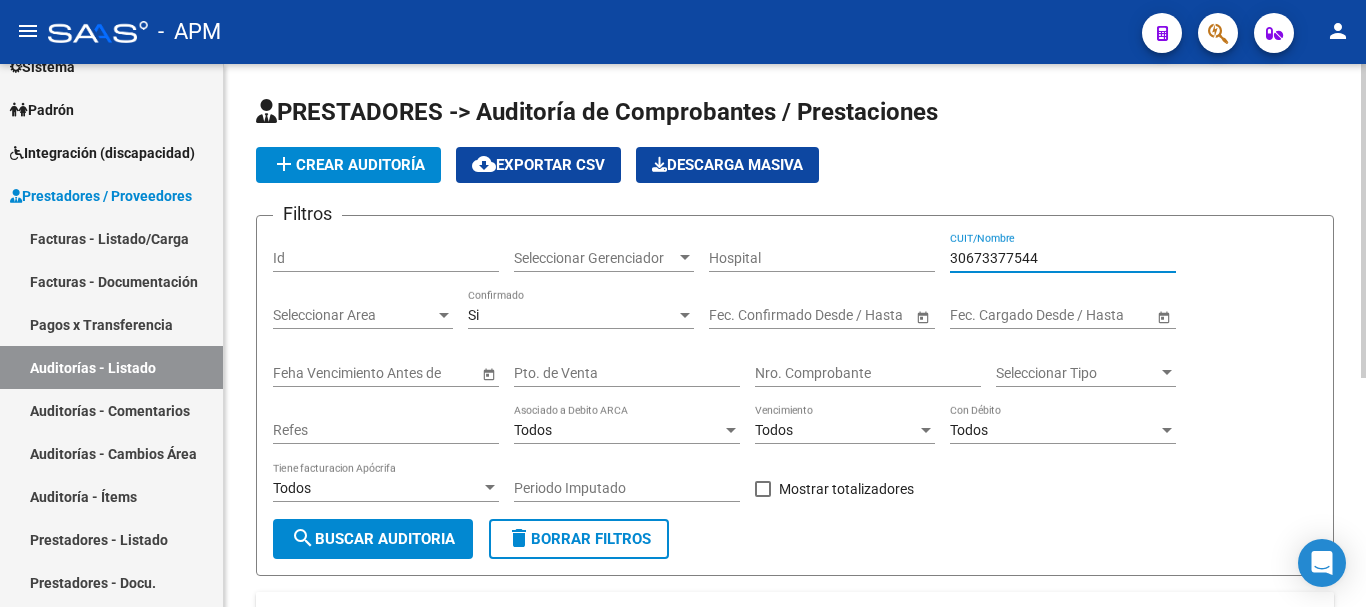 type on "30673377544" 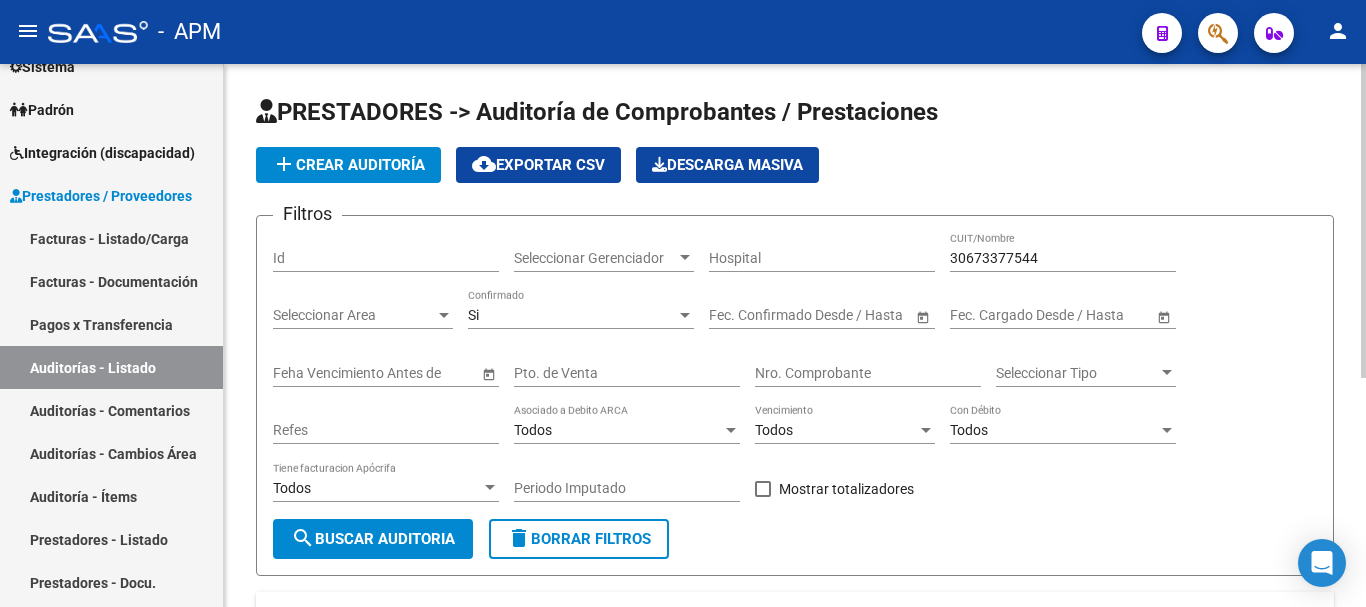 click 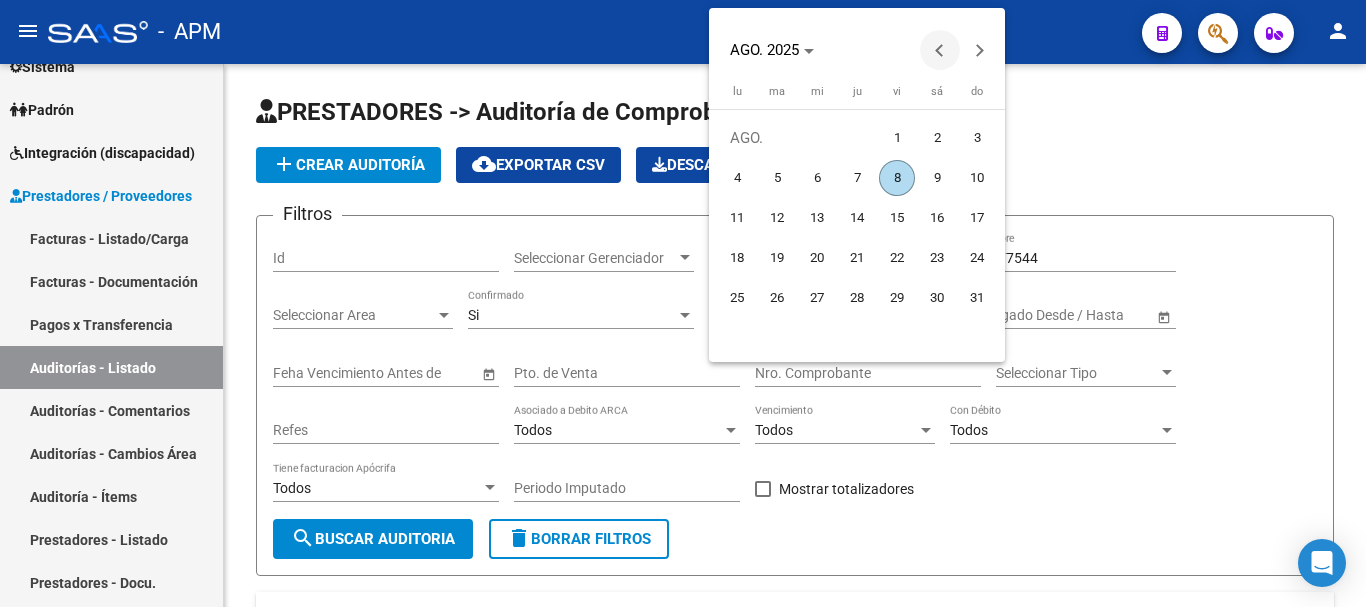 click at bounding box center (940, 50) 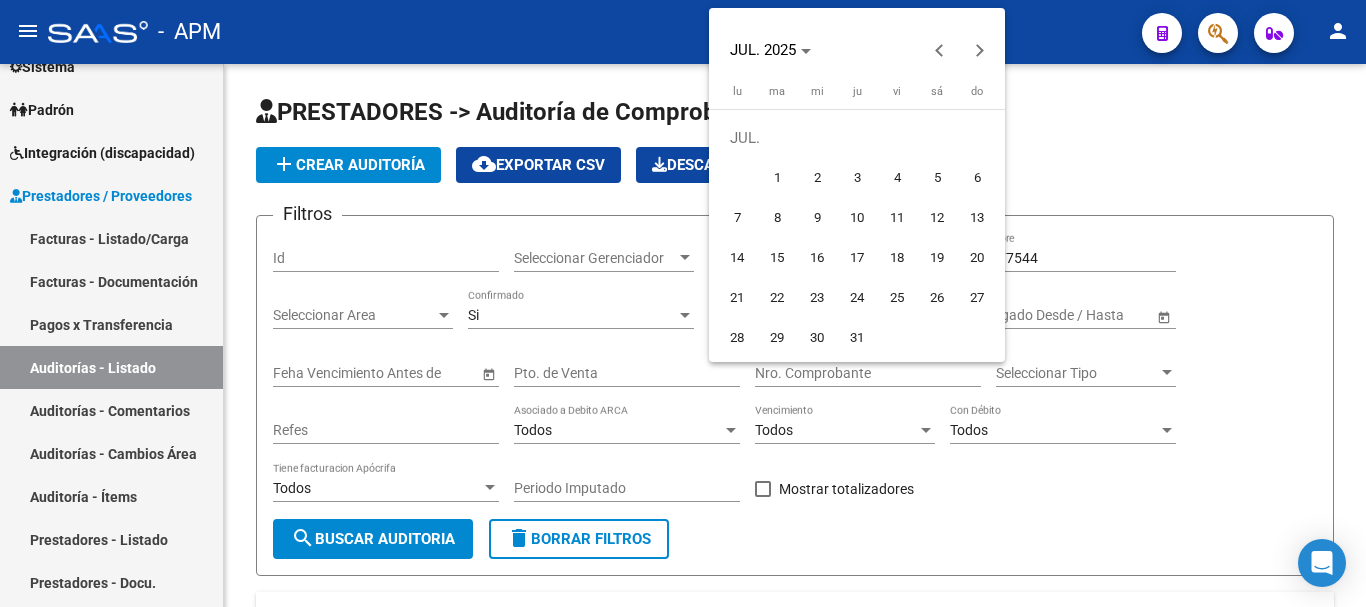 click on "1" at bounding box center (777, 178) 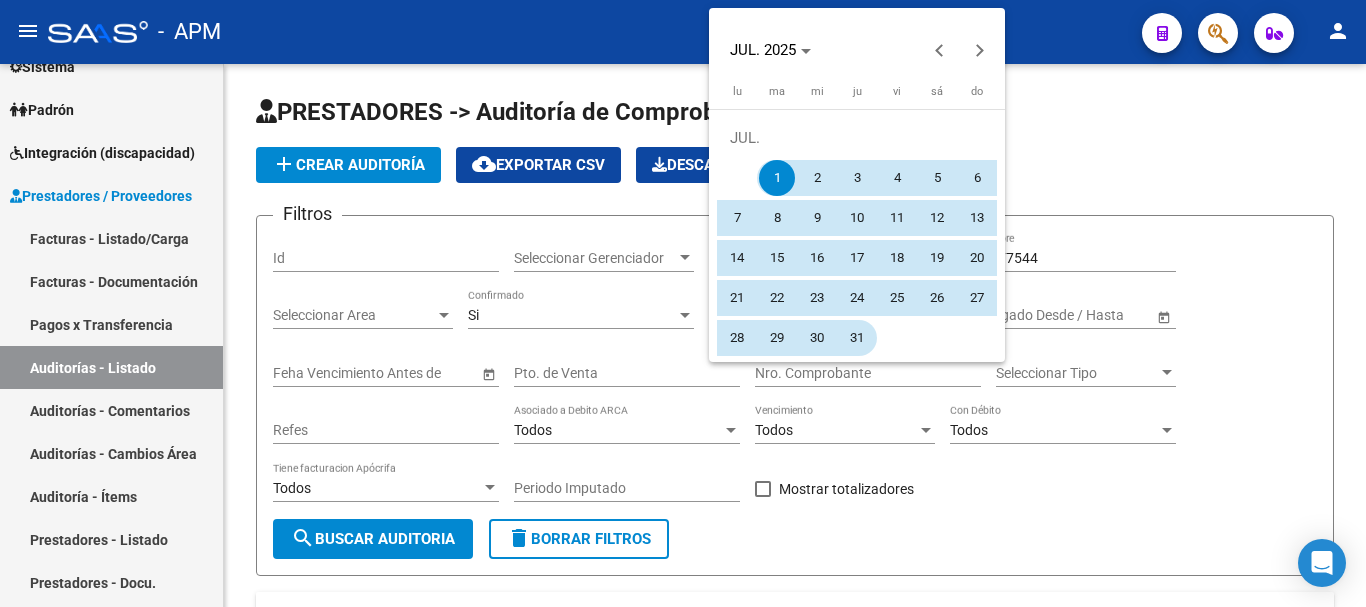 click on "31" at bounding box center [857, 338] 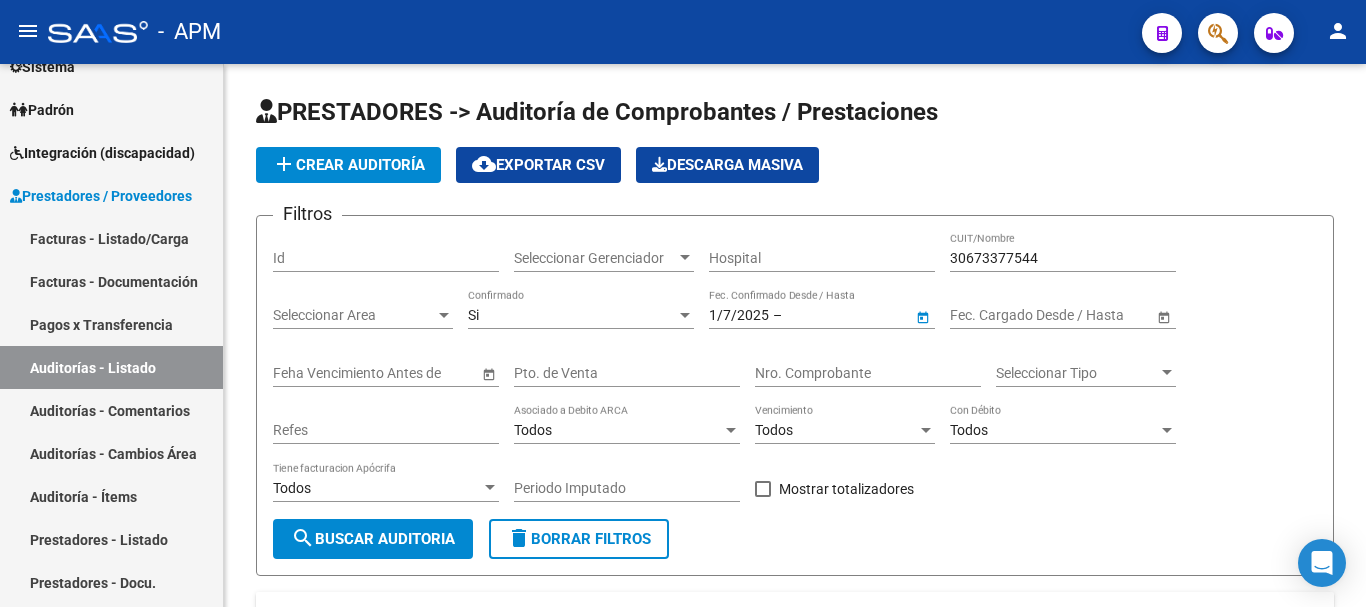 type on "31/7/2025" 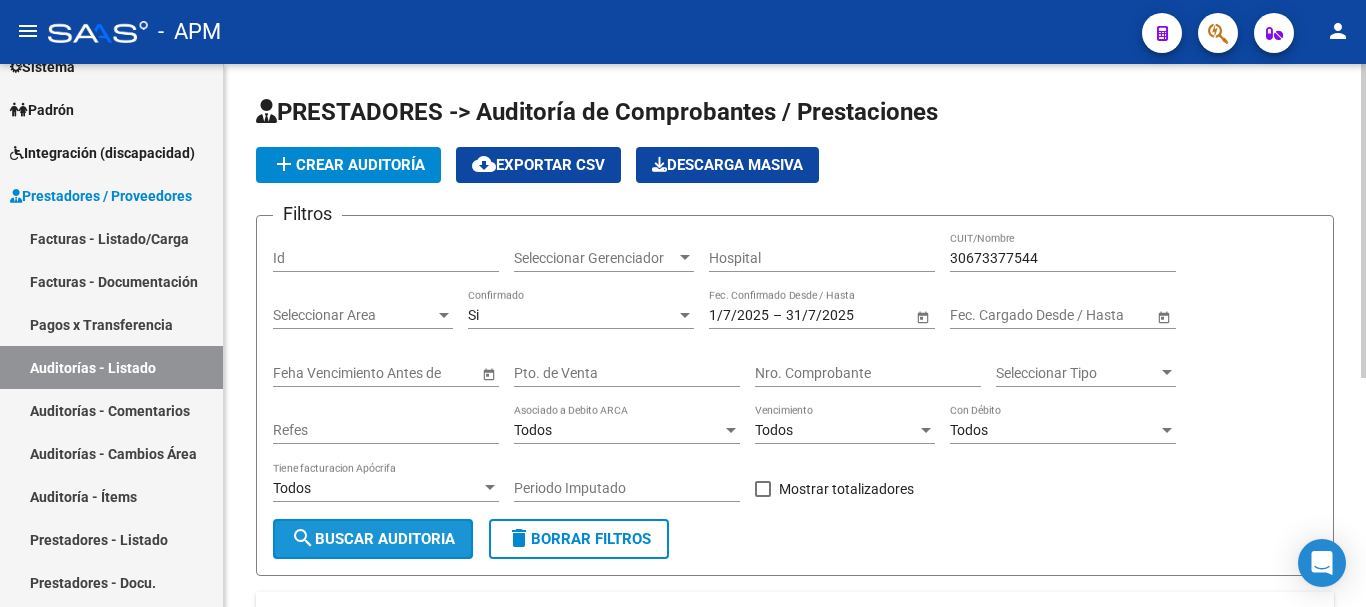 click on "search  Buscar Auditoria" 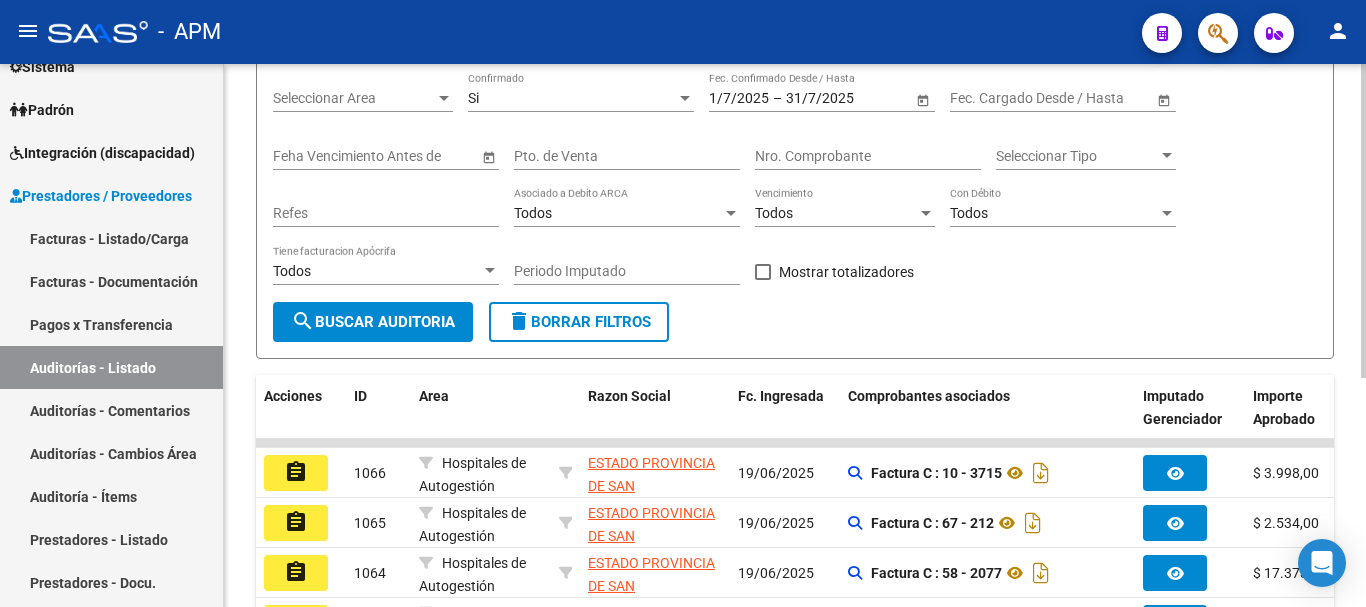 scroll, scrollTop: 0, scrollLeft: 0, axis: both 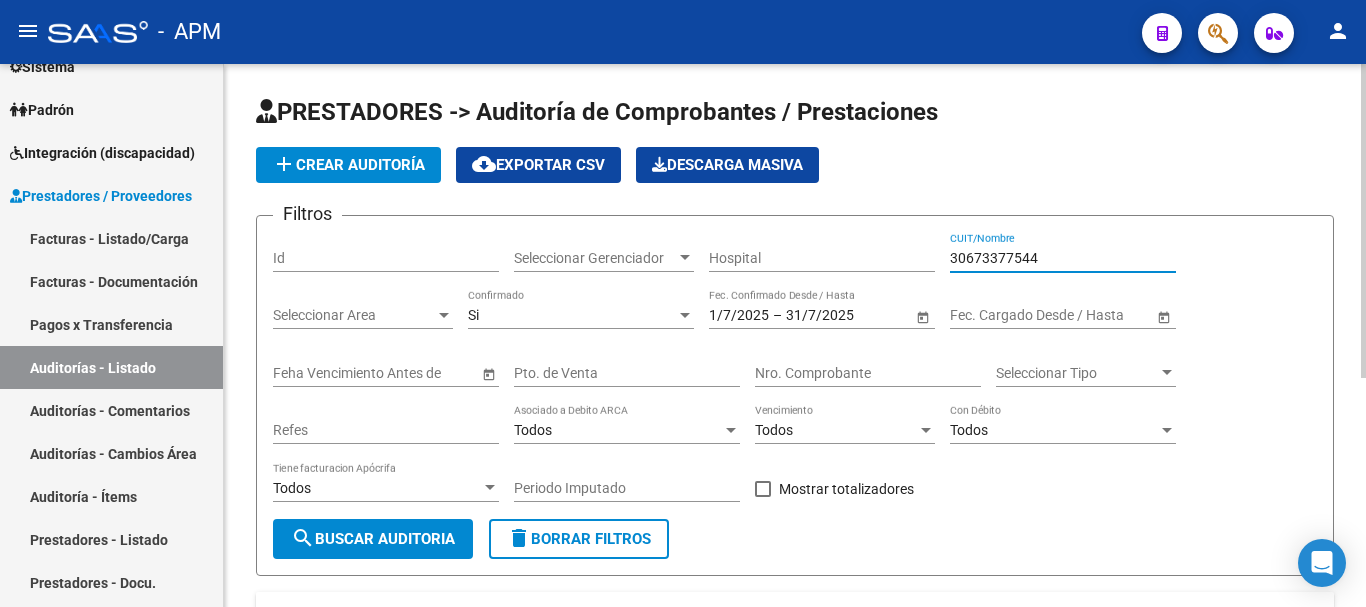 drag, startPoint x: 953, startPoint y: 257, endPoint x: 1035, endPoint y: 257, distance: 82 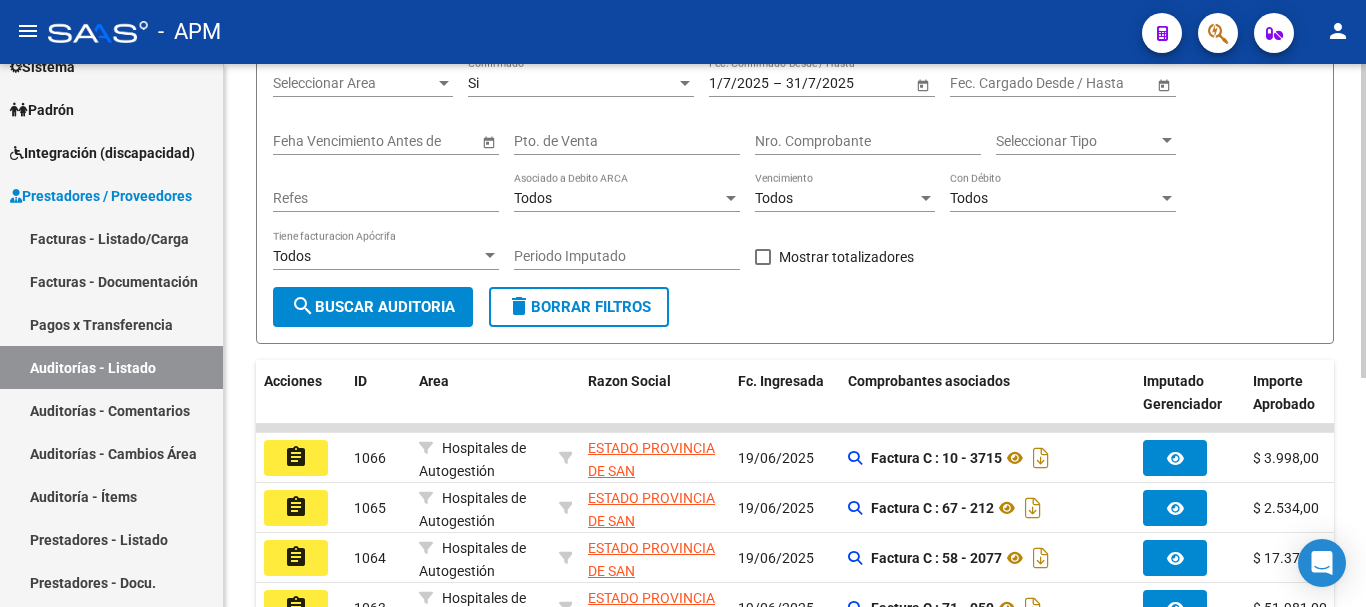 scroll, scrollTop: 395, scrollLeft: 0, axis: vertical 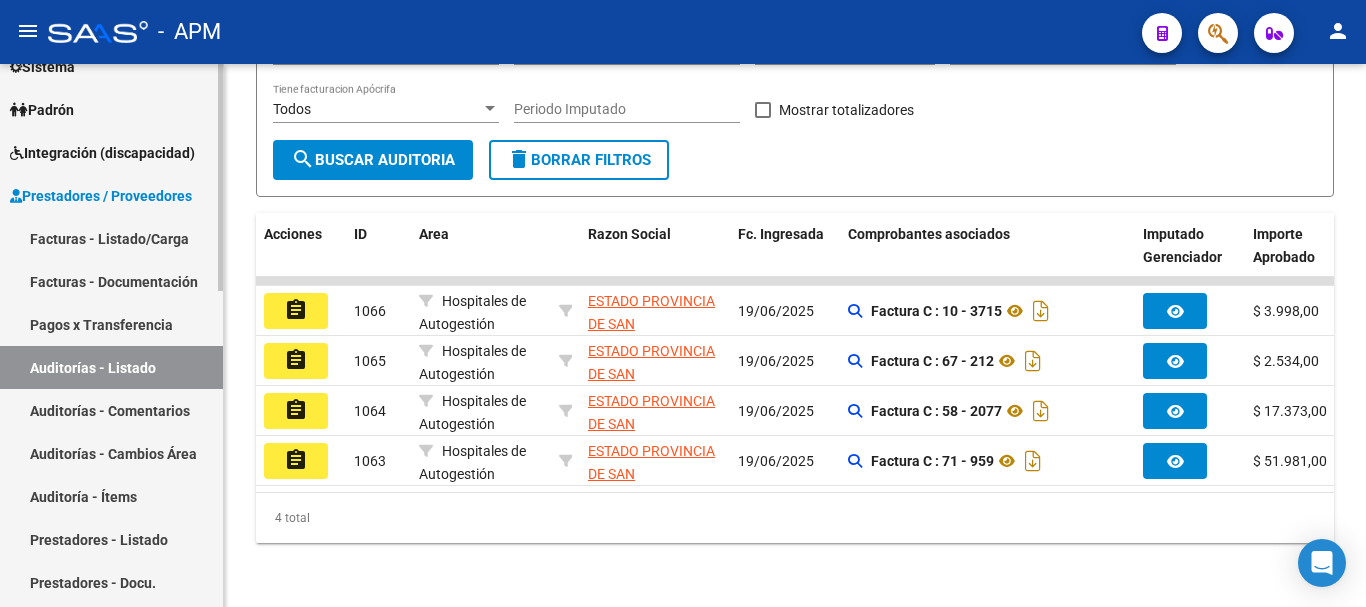 click on "Facturas - Listado/Carga" at bounding box center (111, 238) 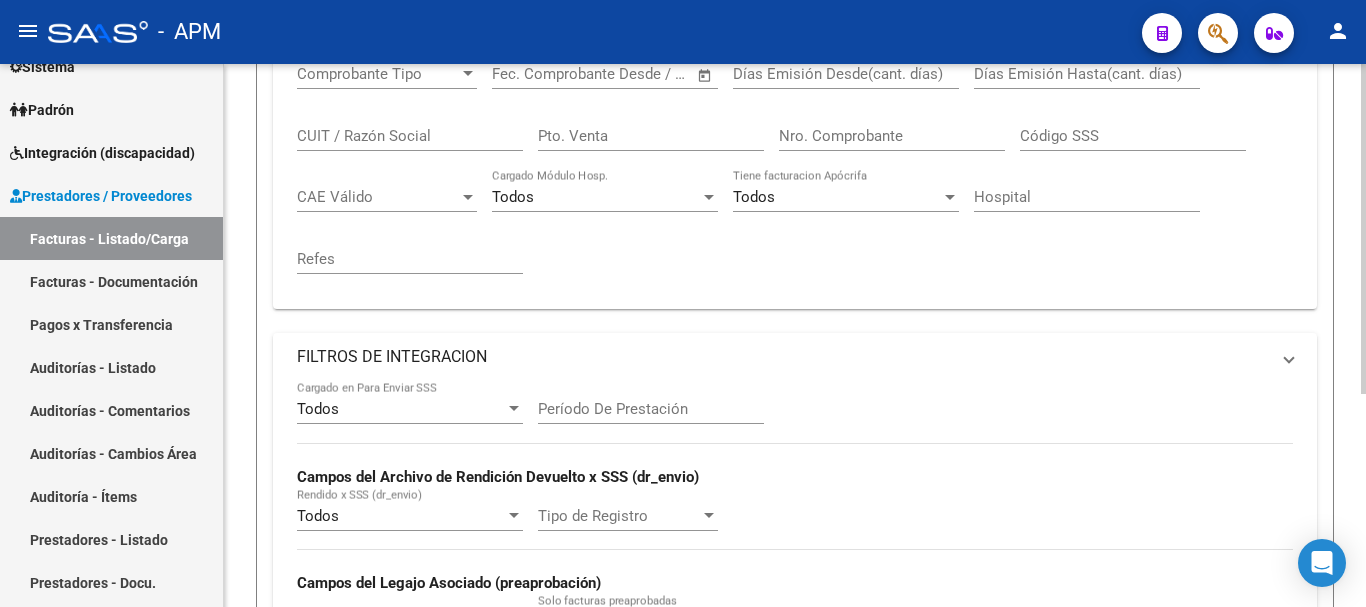 scroll, scrollTop: 0, scrollLeft: 0, axis: both 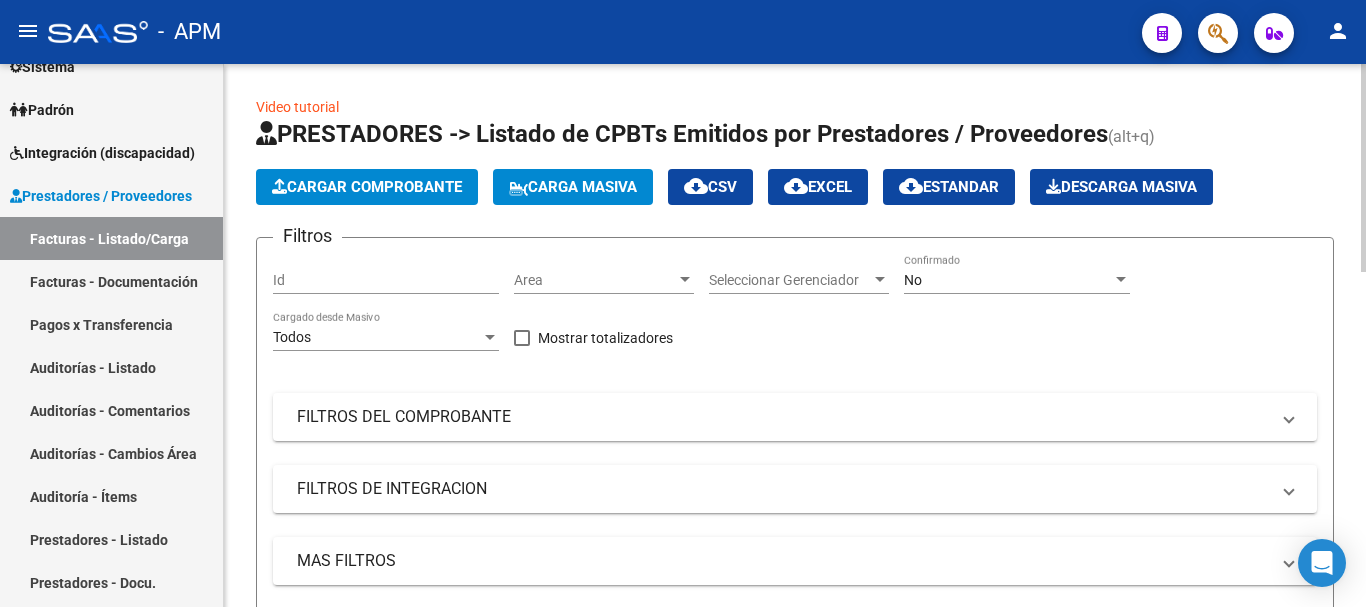 click on "No" at bounding box center (1008, 280) 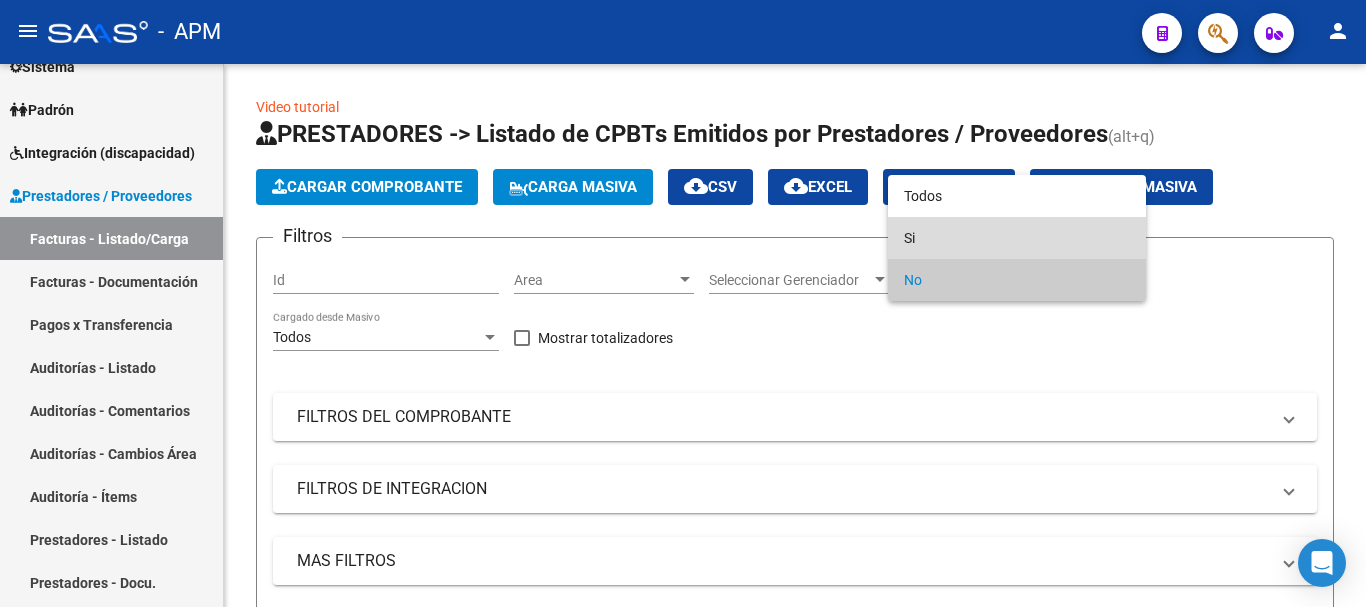 click on "Si" at bounding box center (1017, 238) 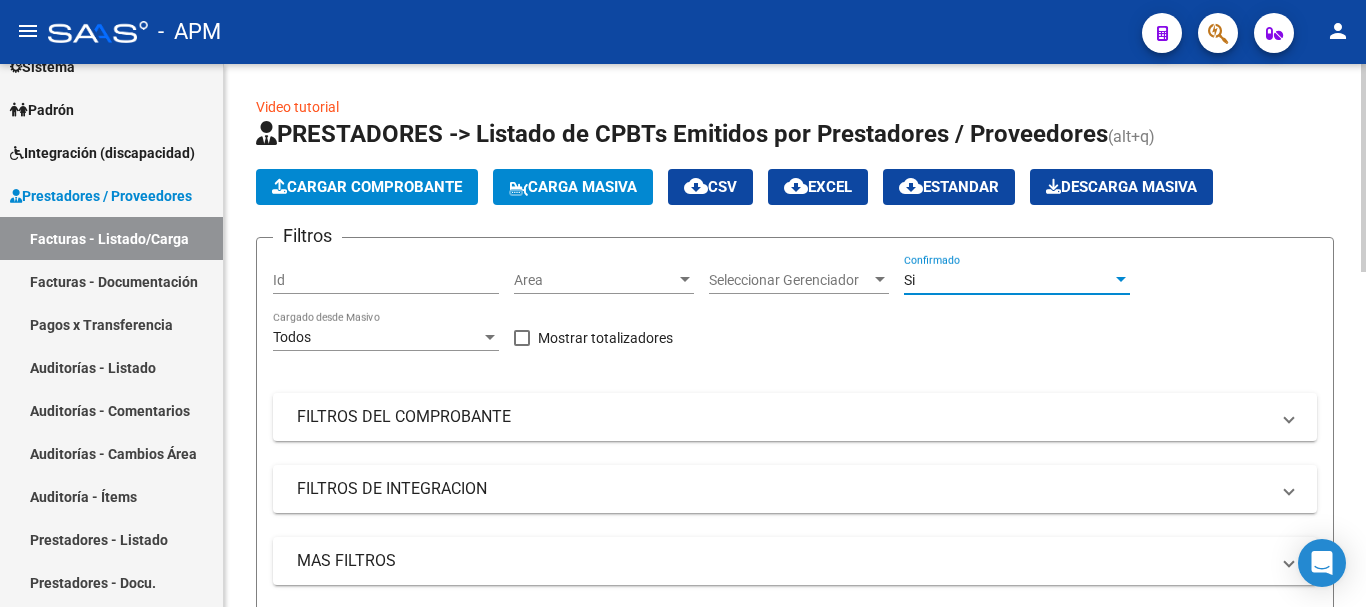 click at bounding box center (685, 280) 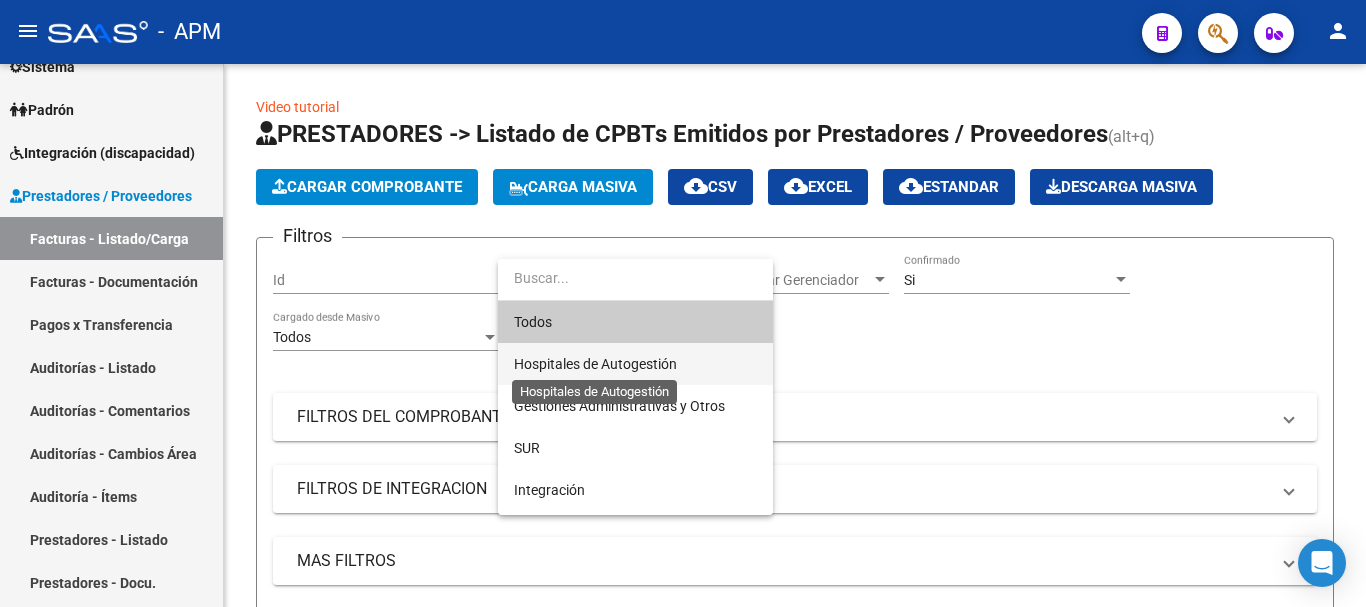 click on "Hospitales de Autogestión" at bounding box center [595, 364] 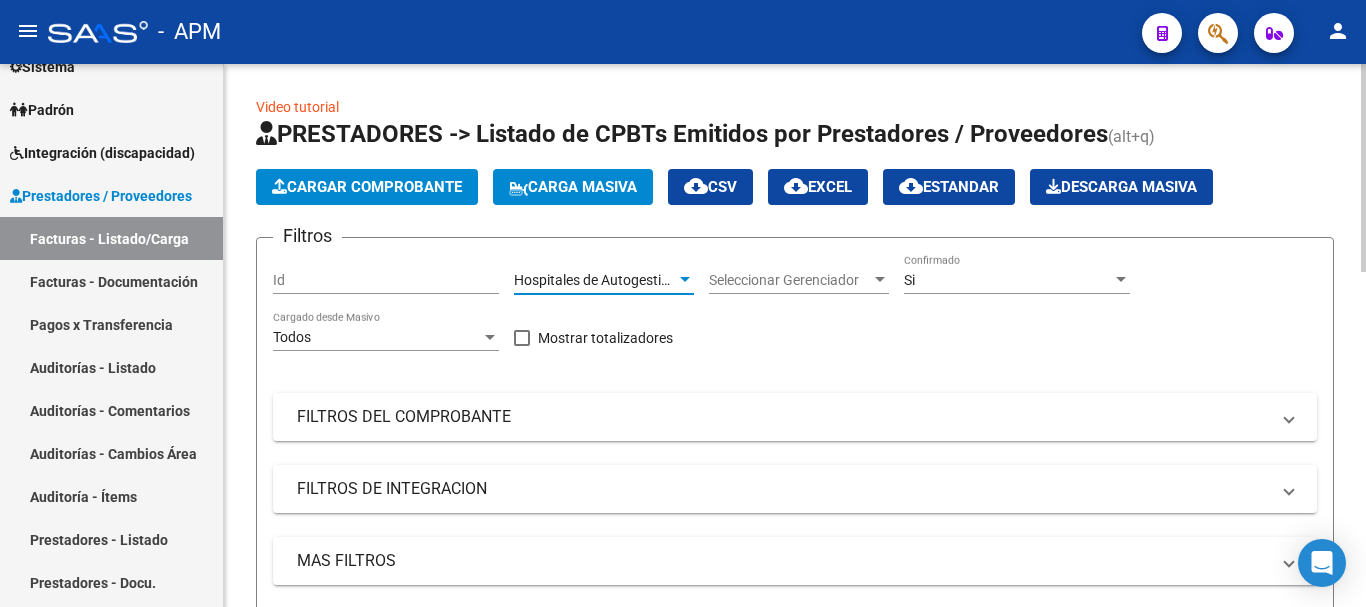 scroll, scrollTop: 100, scrollLeft: 0, axis: vertical 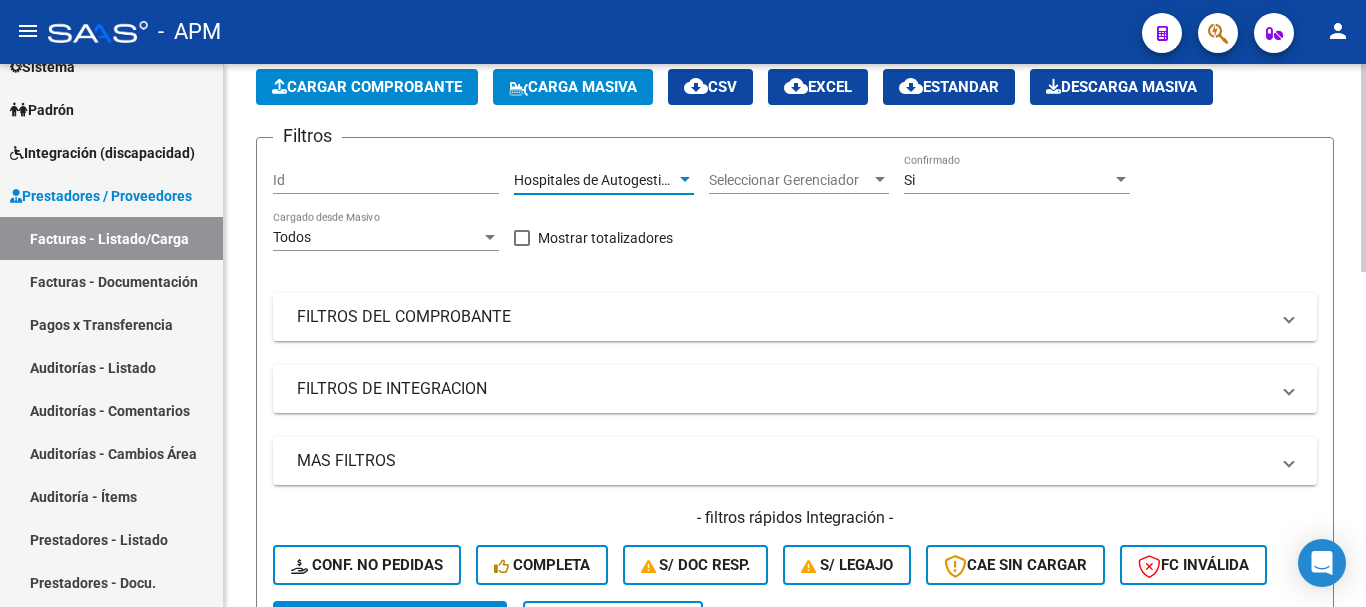 click on "FILTROS DEL COMPROBANTE" at bounding box center (783, 317) 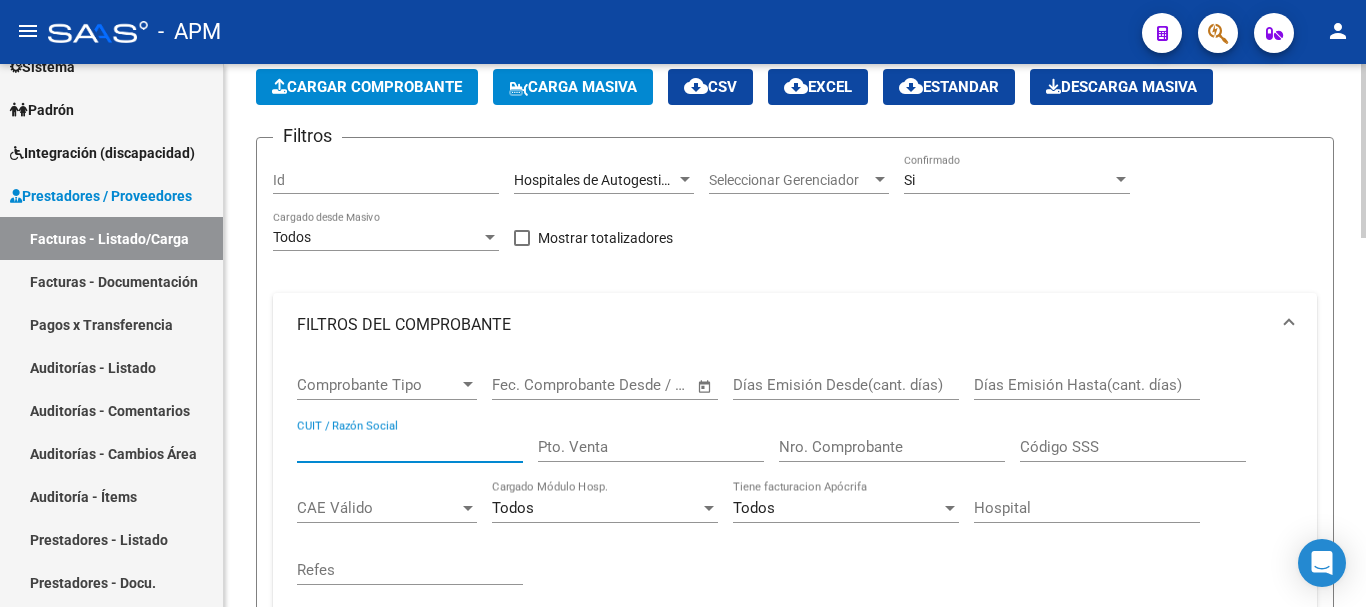 paste on "30673377544" 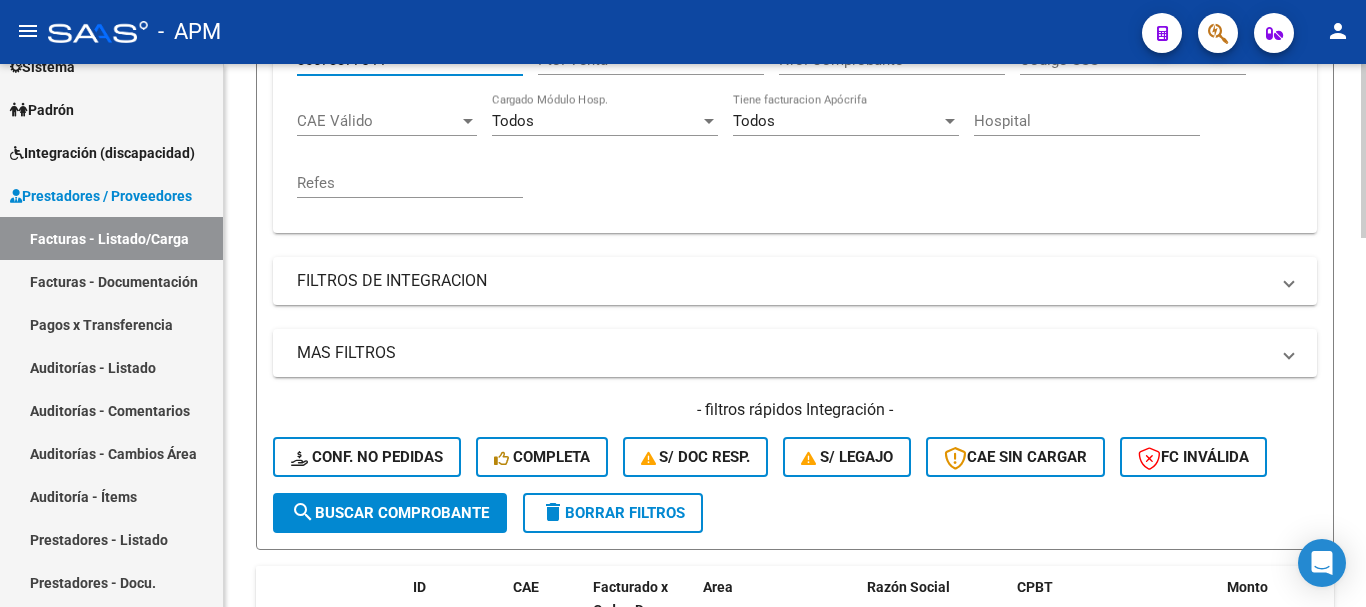 scroll, scrollTop: 500, scrollLeft: 0, axis: vertical 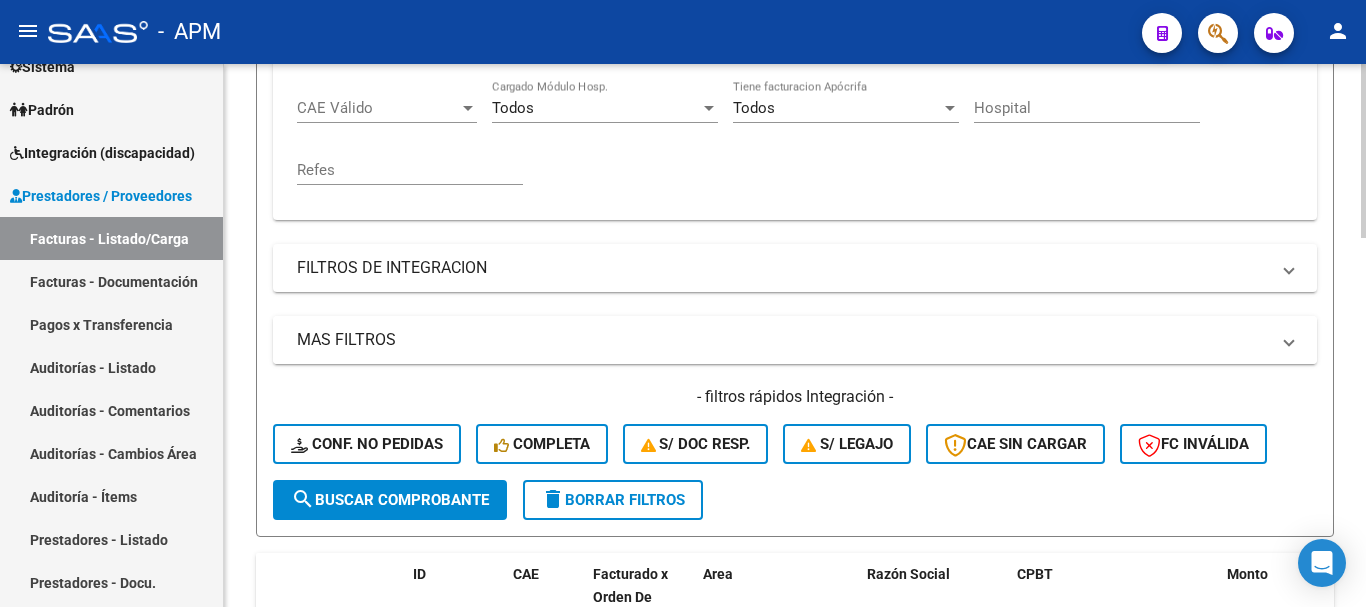 type on "30673377544" 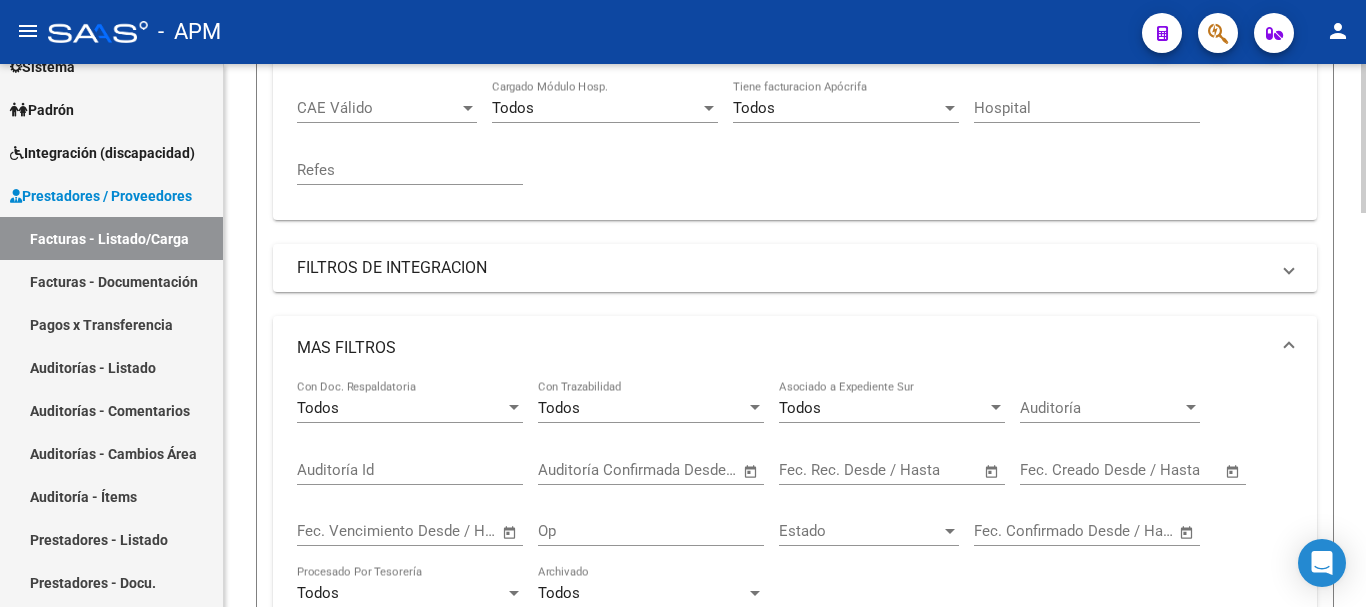 click 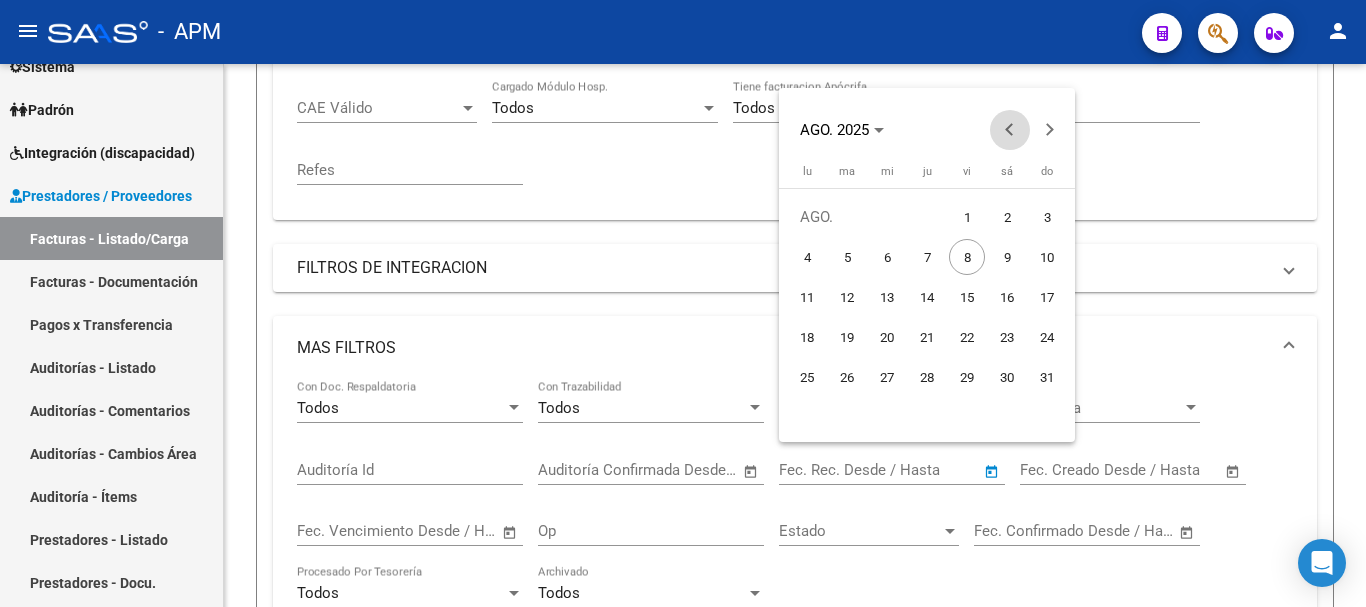 click at bounding box center [1010, 130] 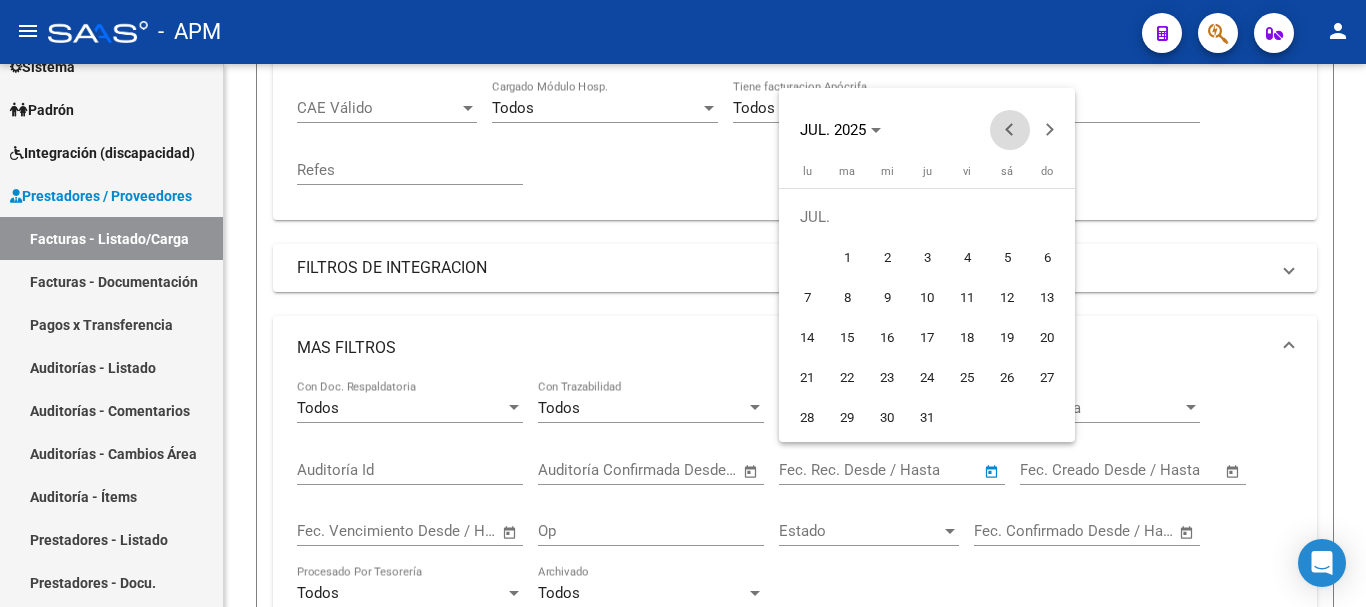 click at bounding box center (1010, 130) 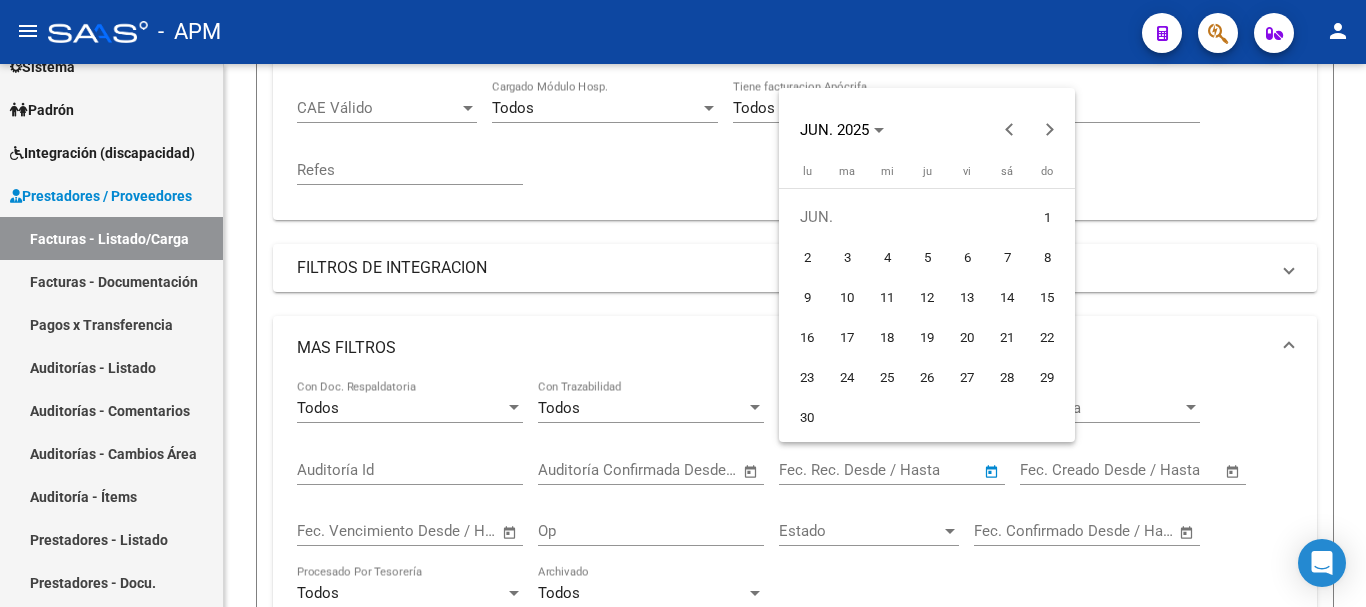 click on "19" at bounding box center [927, 337] 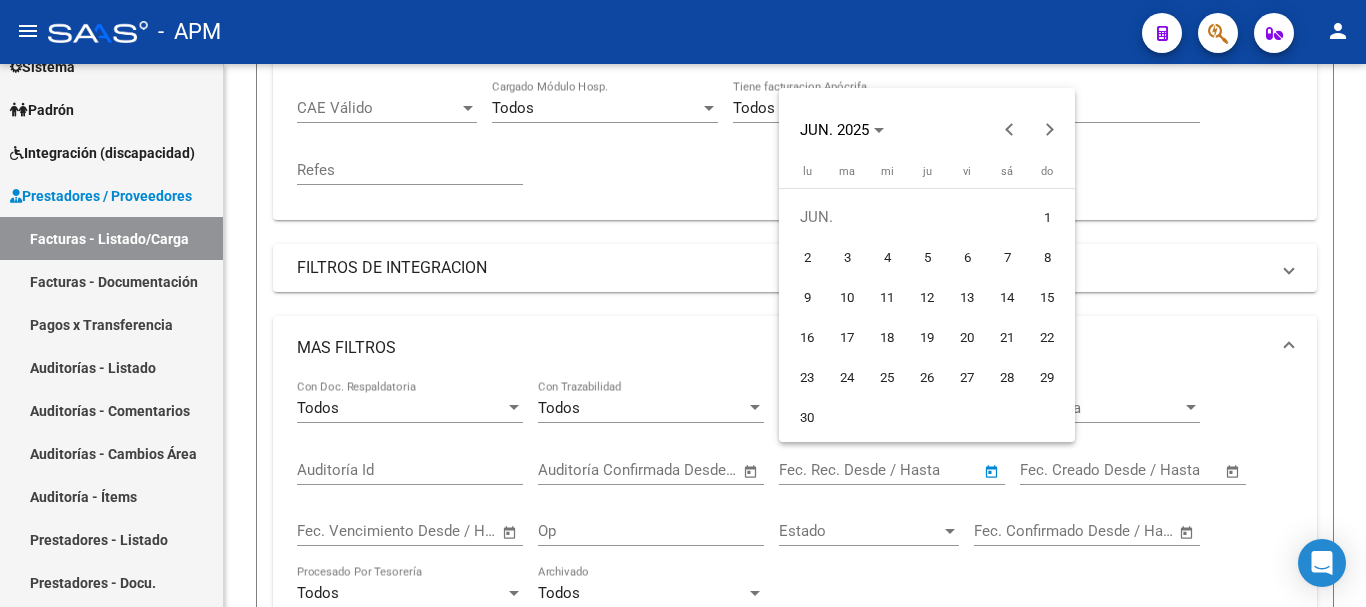 type on "19/6/2025" 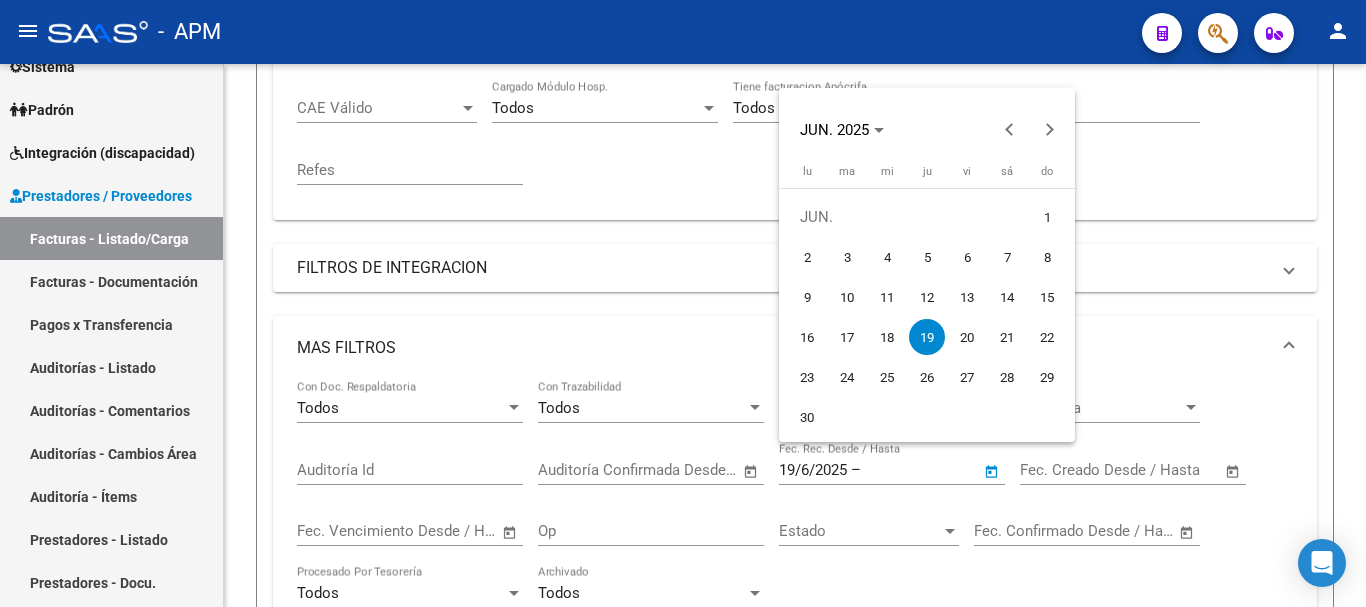click on "19" at bounding box center [927, 337] 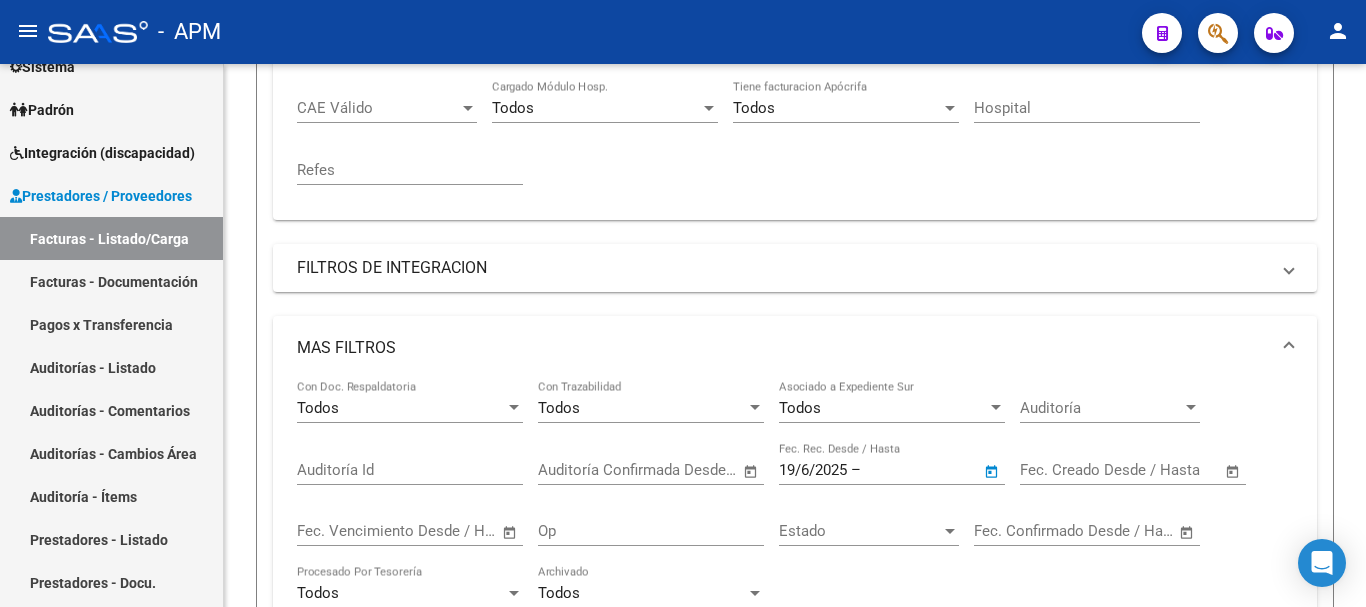 type on "19/6/2025" 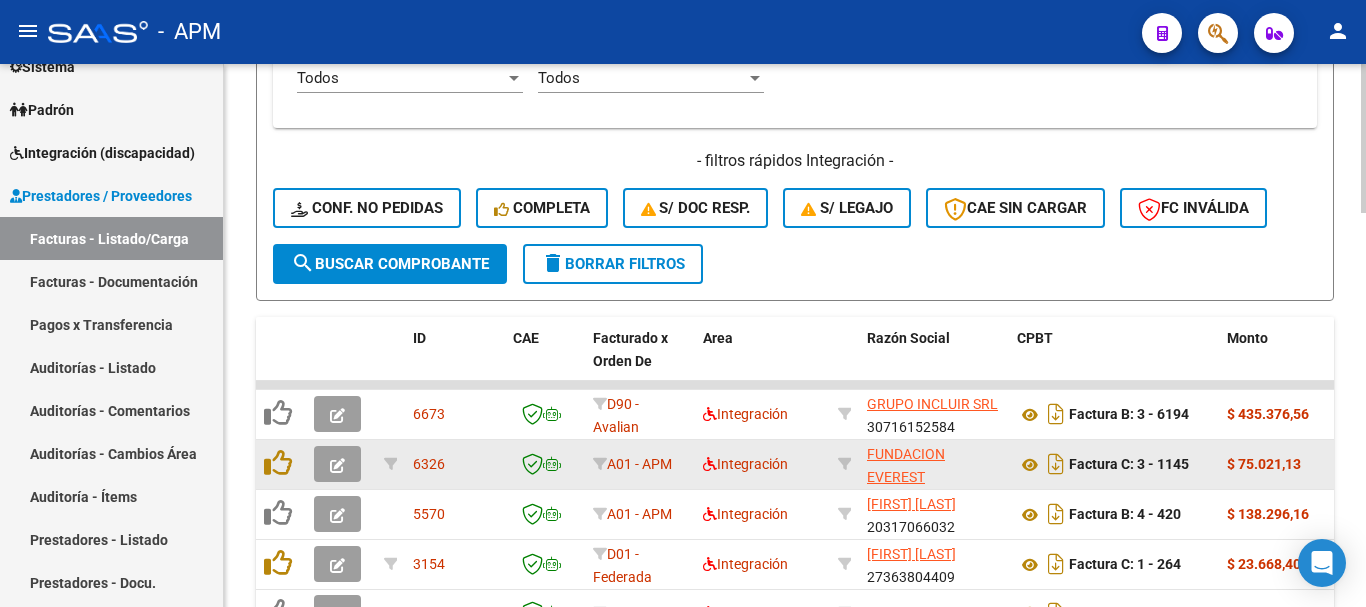 scroll, scrollTop: 1100, scrollLeft: 0, axis: vertical 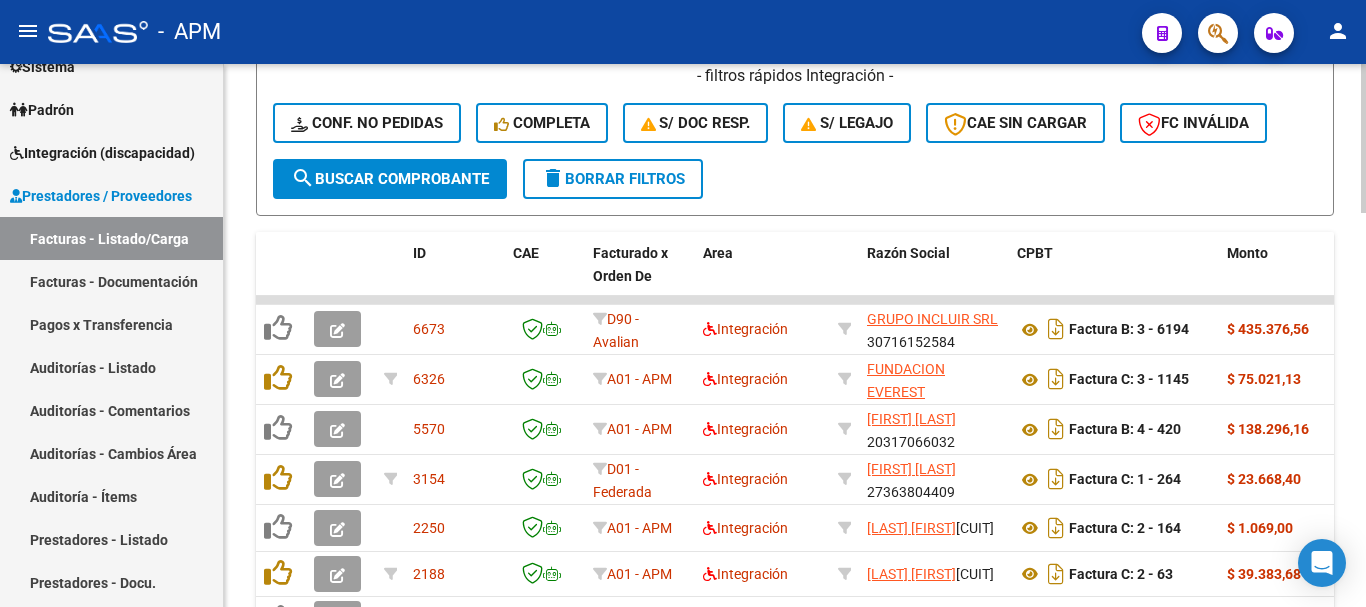 click on "search  Buscar Comprobante" 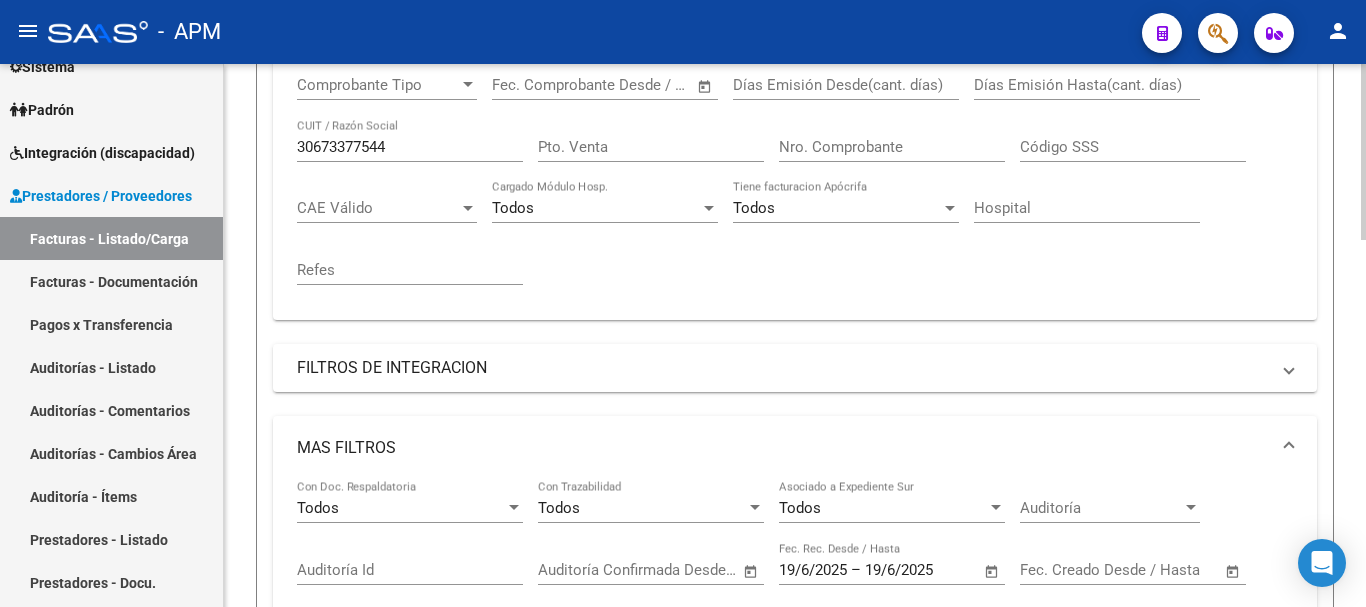 scroll, scrollTop: 0, scrollLeft: 0, axis: both 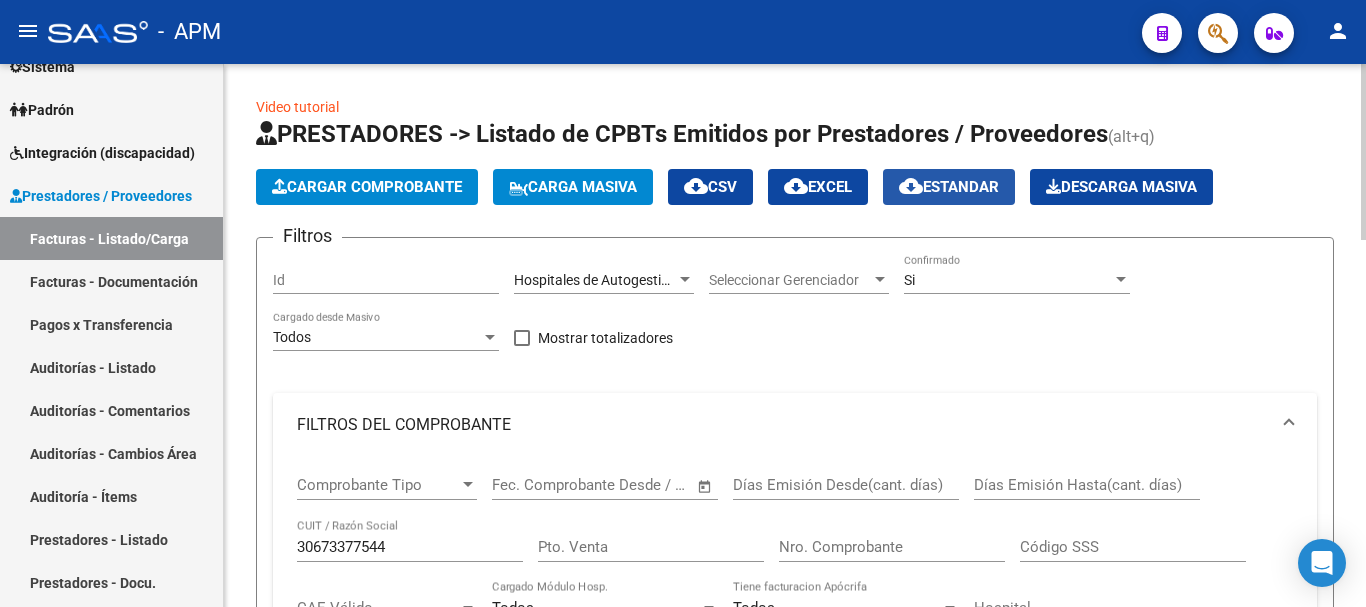 click on "cloud_download  Estandar" 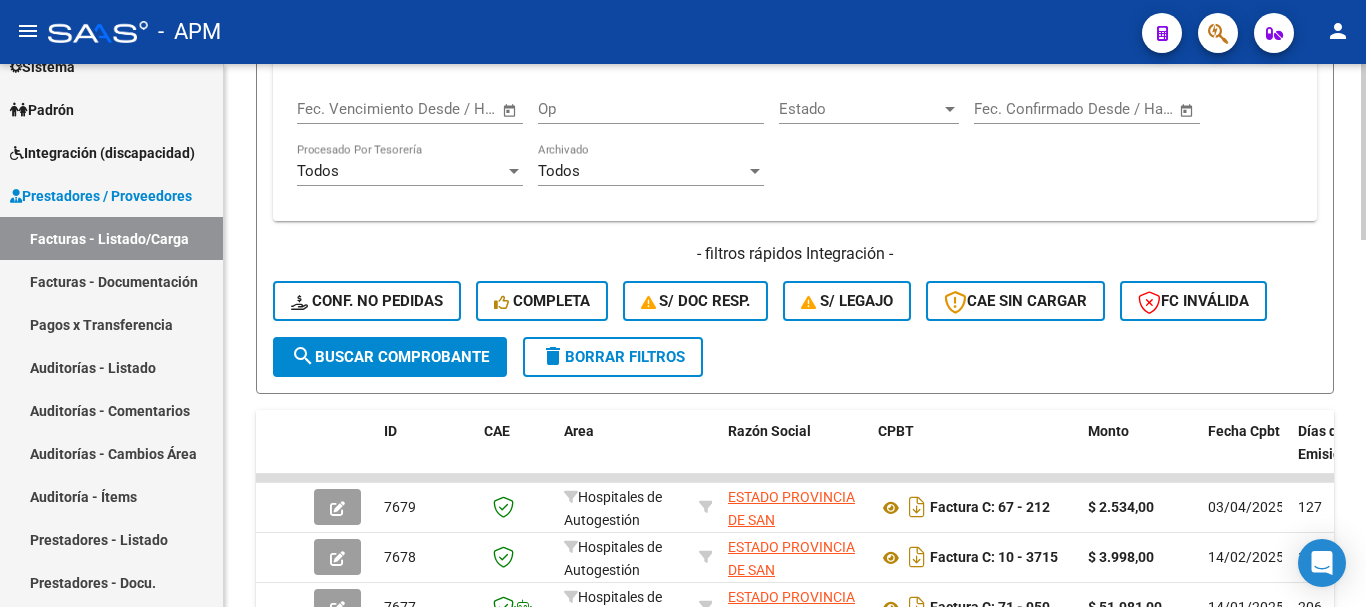 scroll, scrollTop: 1100, scrollLeft: 0, axis: vertical 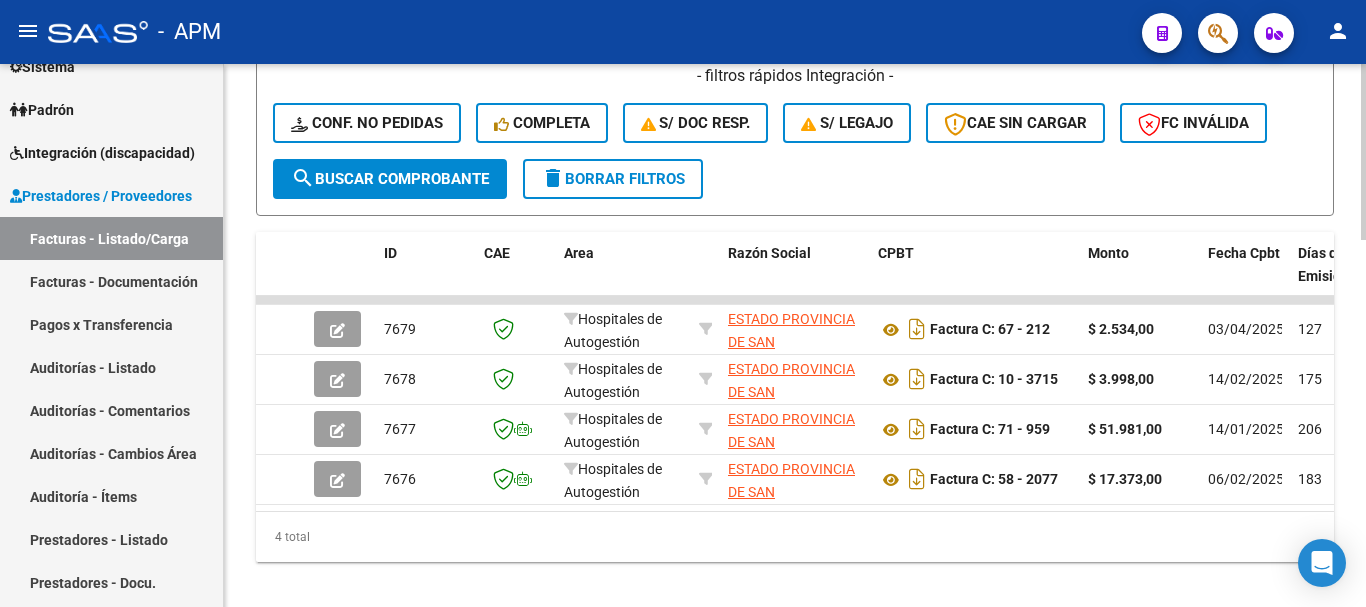 drag, startPoint x: 534, startPoint y: 527, endPoint x: 606, endPoint y: 535, distance: 72.443085 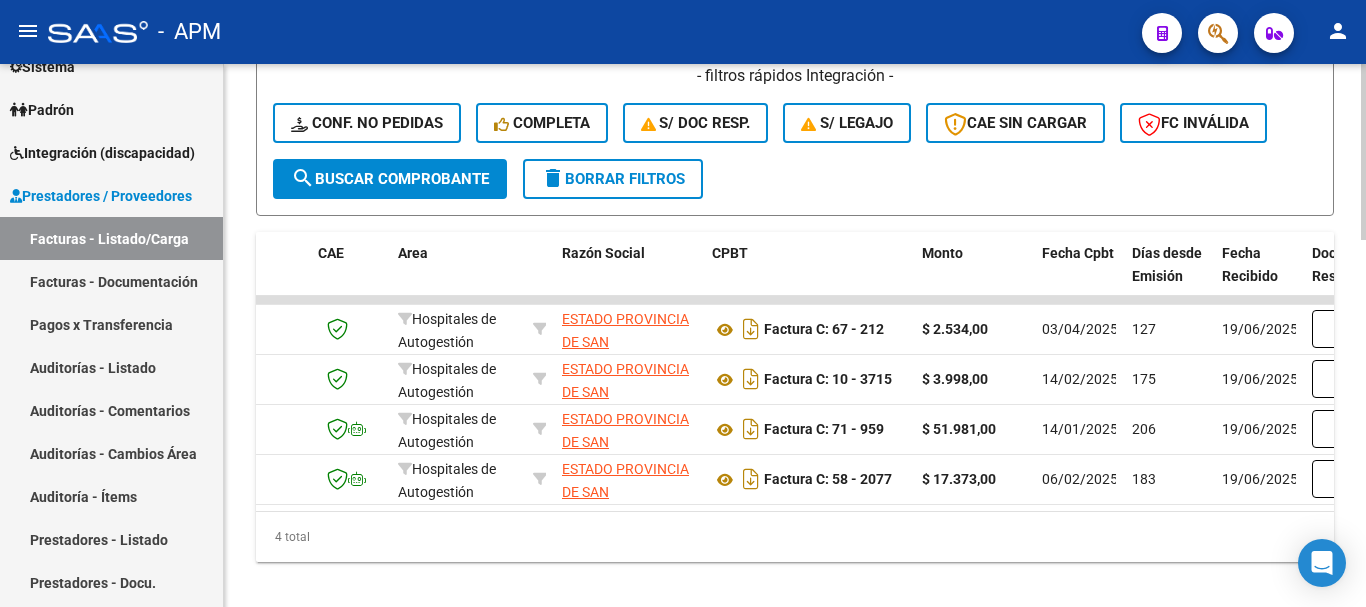 scroll, scrollTop: 0, scrollLeft: 170, axis: horizontal 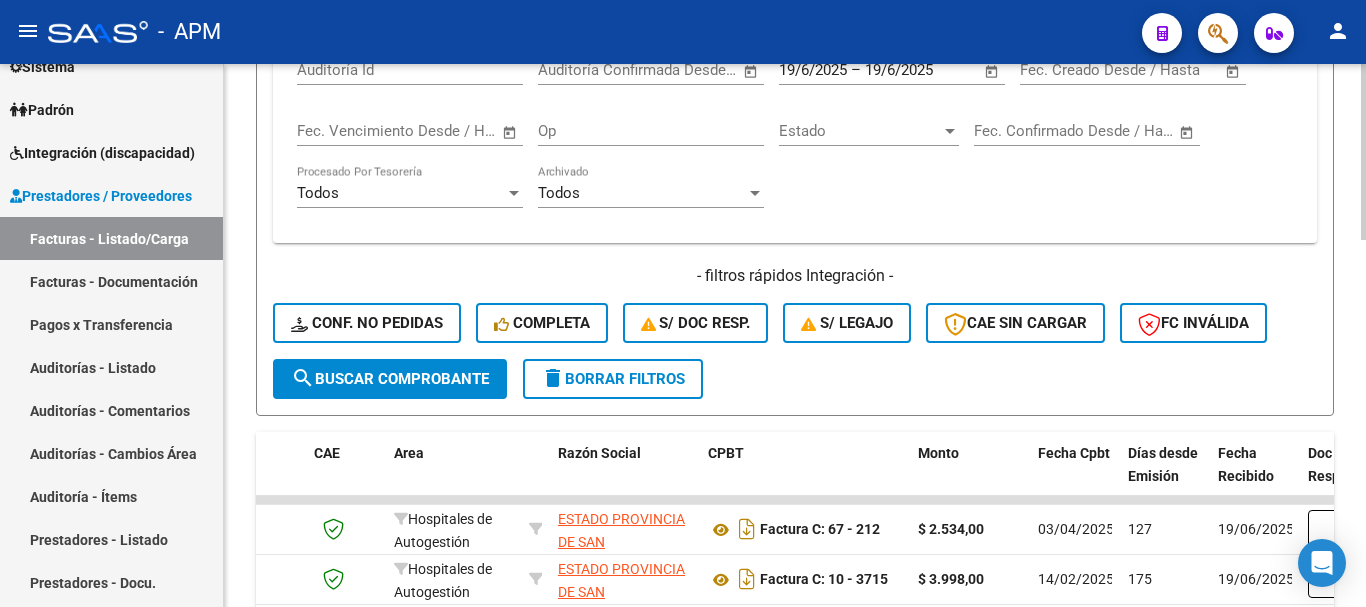click on "delete  Borrar Filtros" 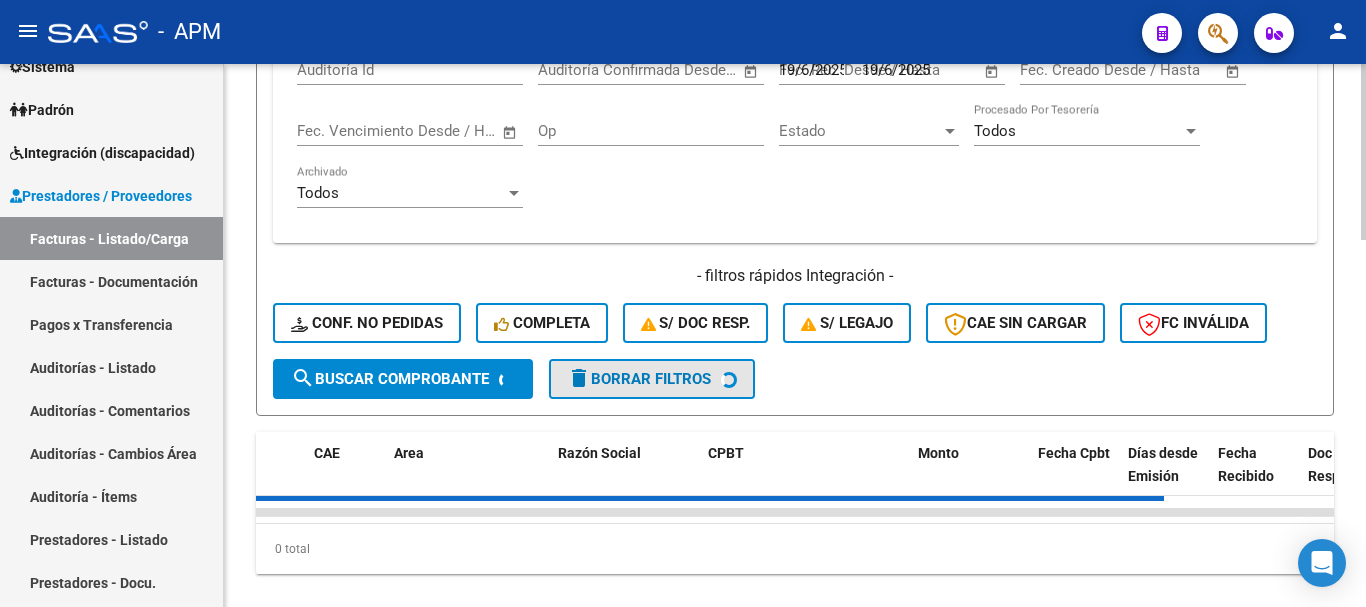 type 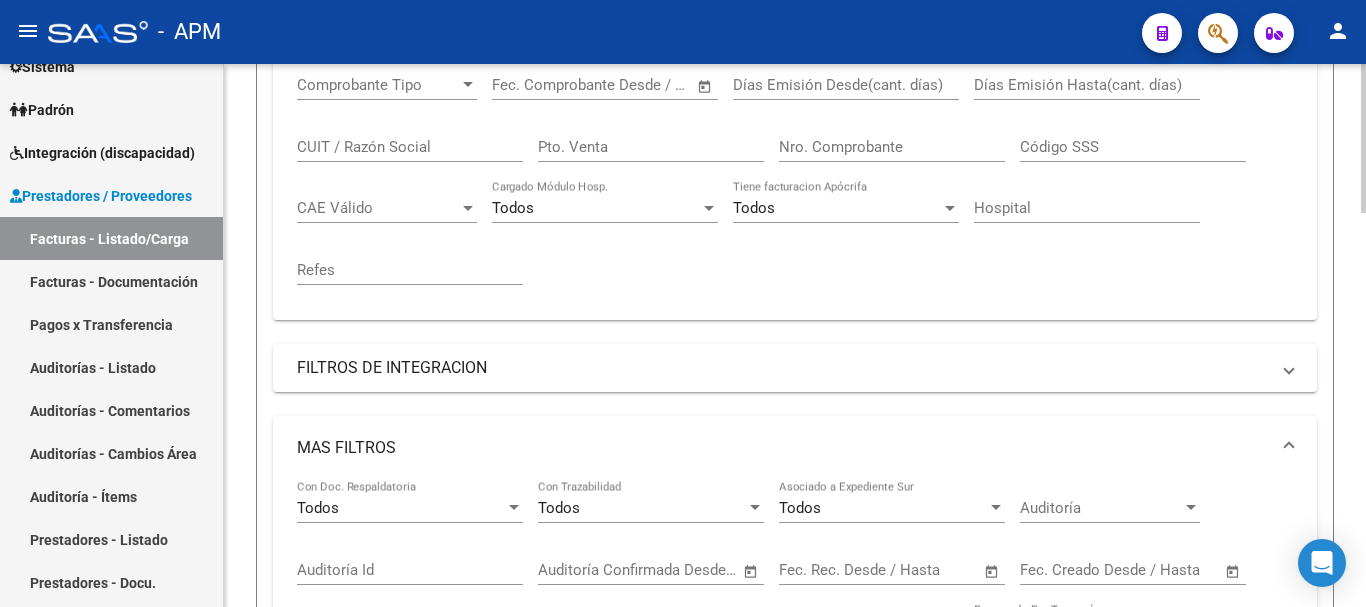 scroll, scrollTop: 300, scrollLeft: 0, axis: vertical 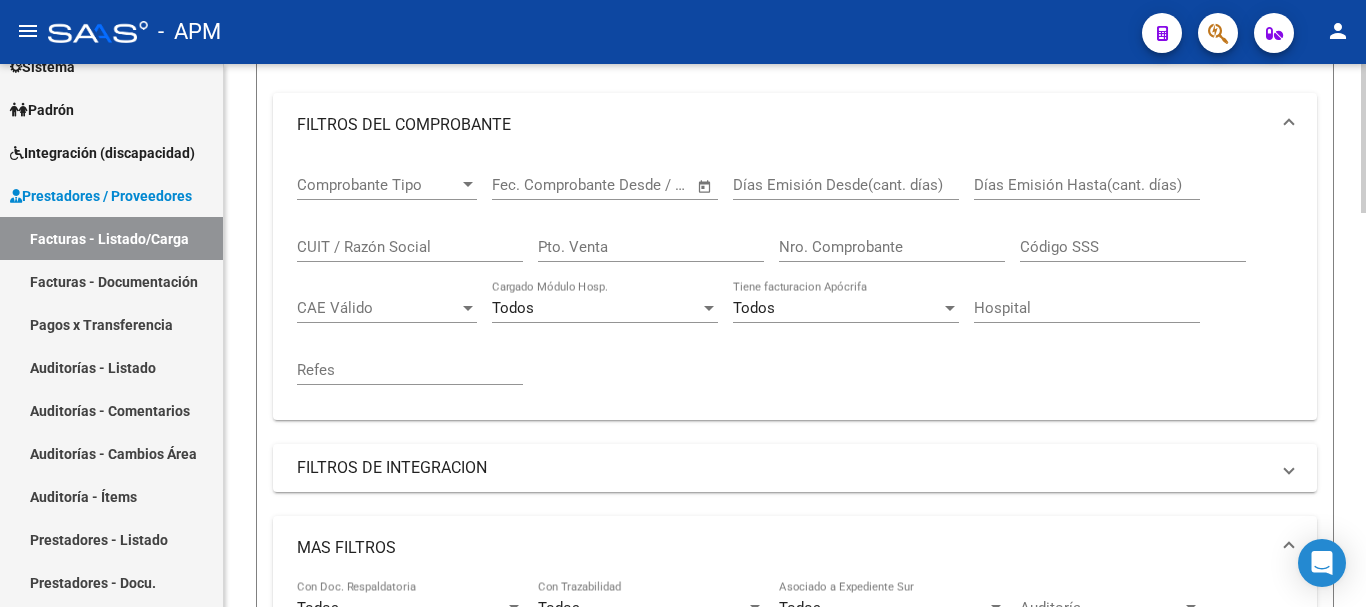 click on "CUIT / Razón Social" at bounding box center [410, 247] 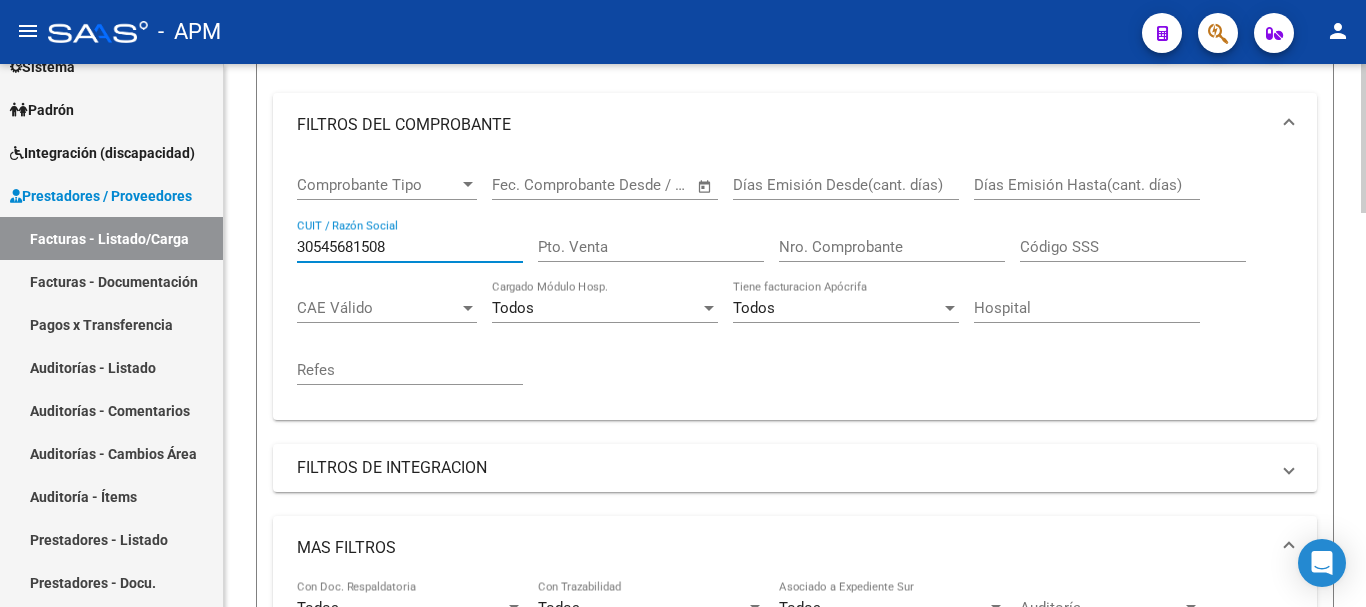 scroll, scrollTop: 0, scrollLeft: 0, axis: both 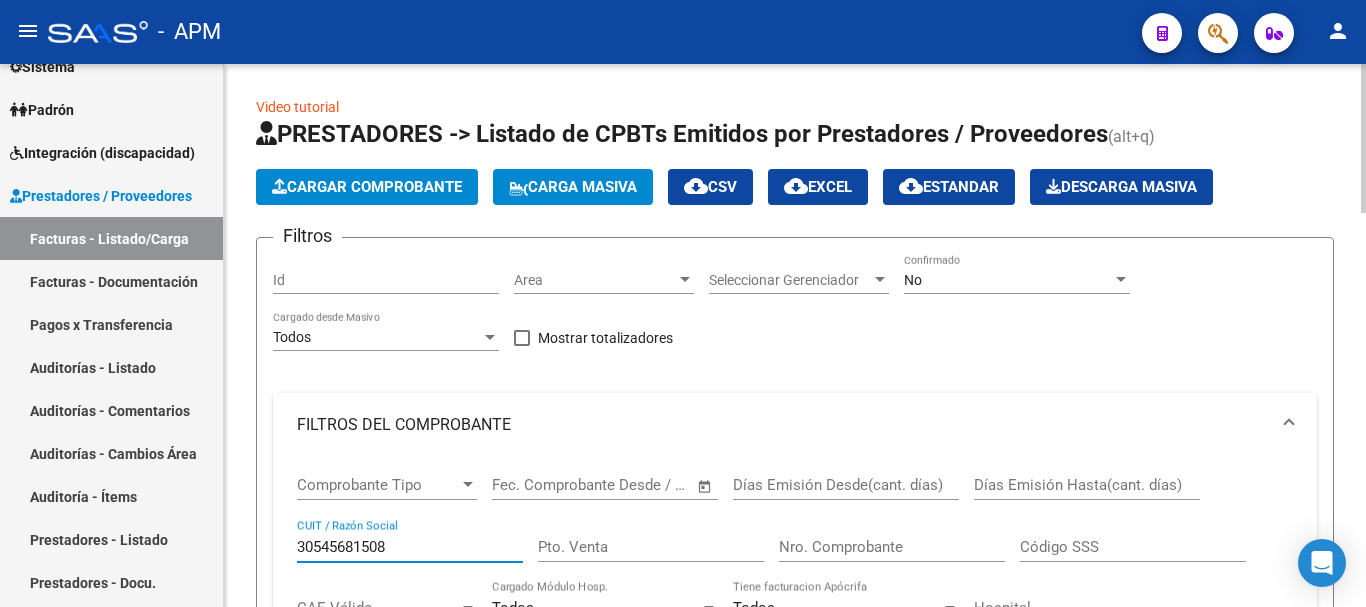 click on "No" at bounding box center (1008, 280) 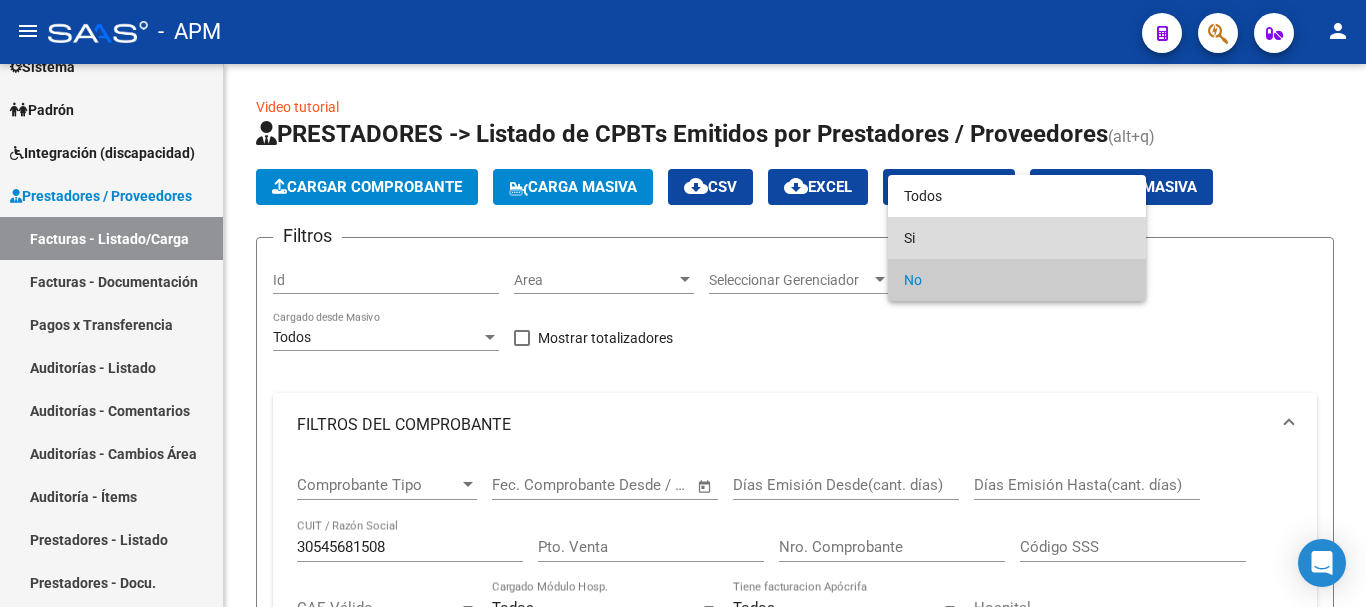 click on "Si" at bounding box center (1017, 238) 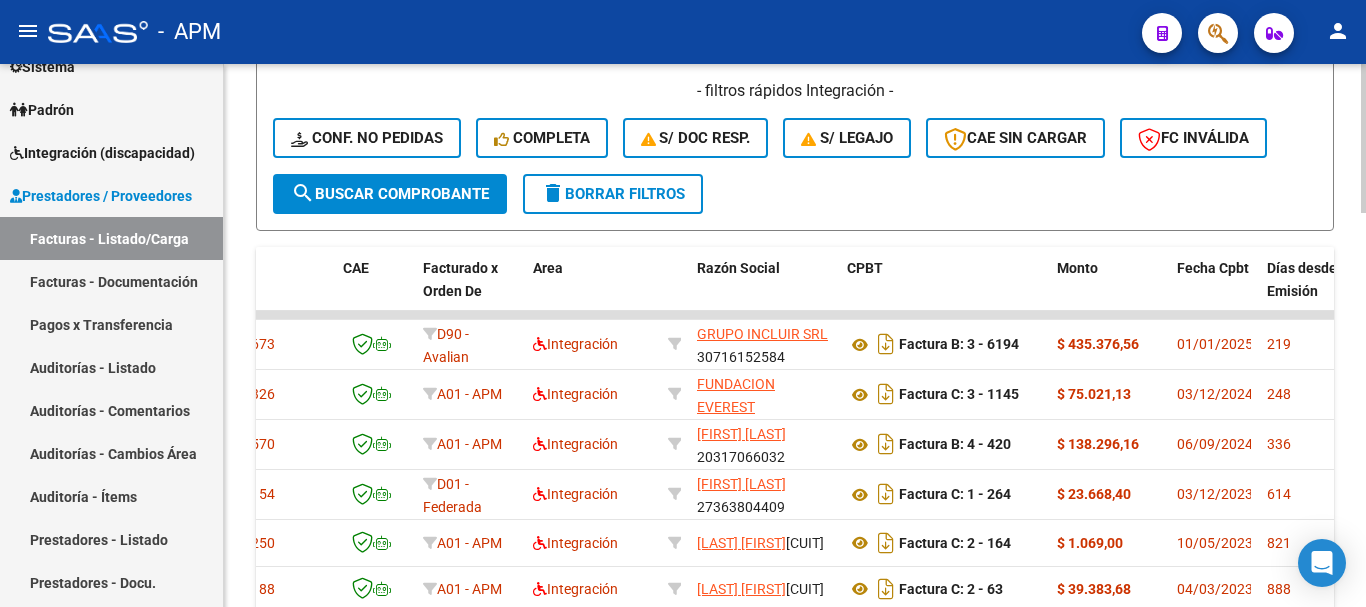scroll, scrollTop: 1100, scrollLeft: 0, axis: vertical 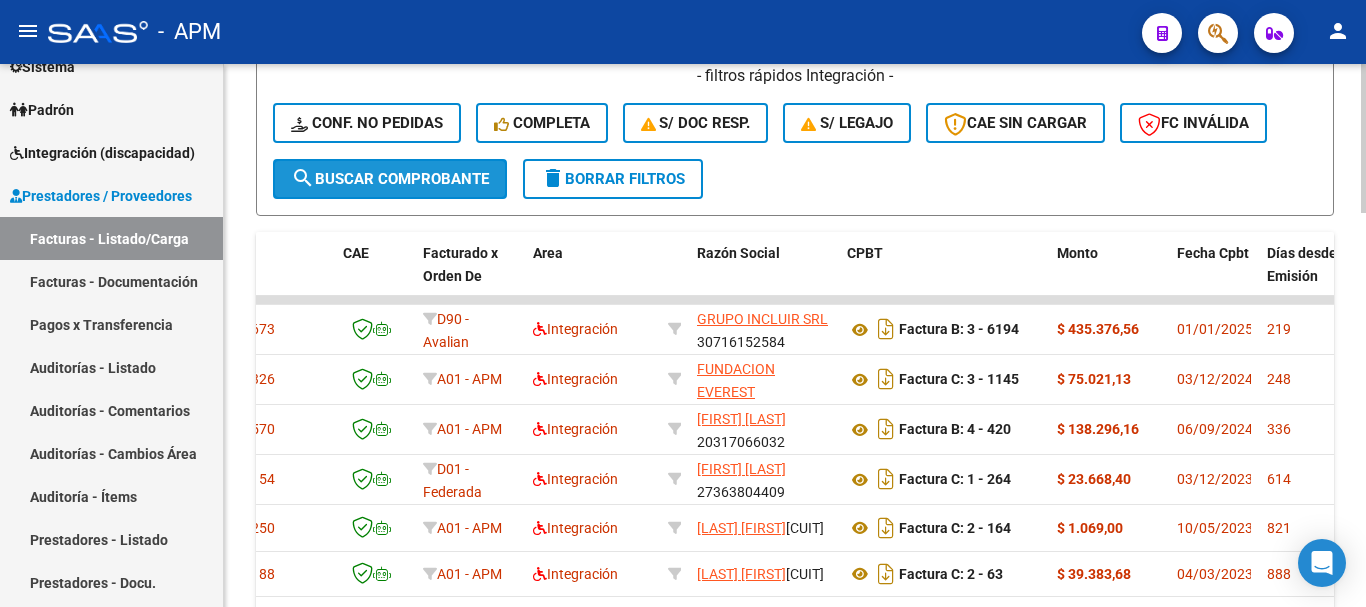 click on "search  Buscar Comprobante" 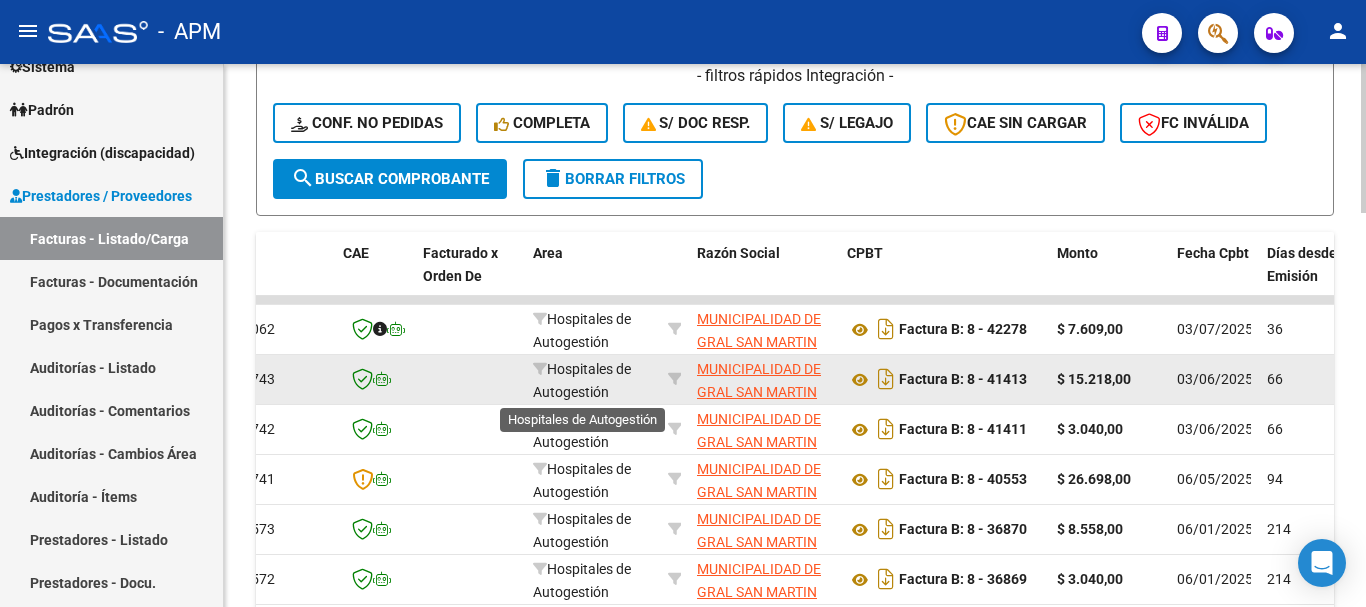 scroll, scrollTop: 4, scrollLeft: 0, axis: vertical 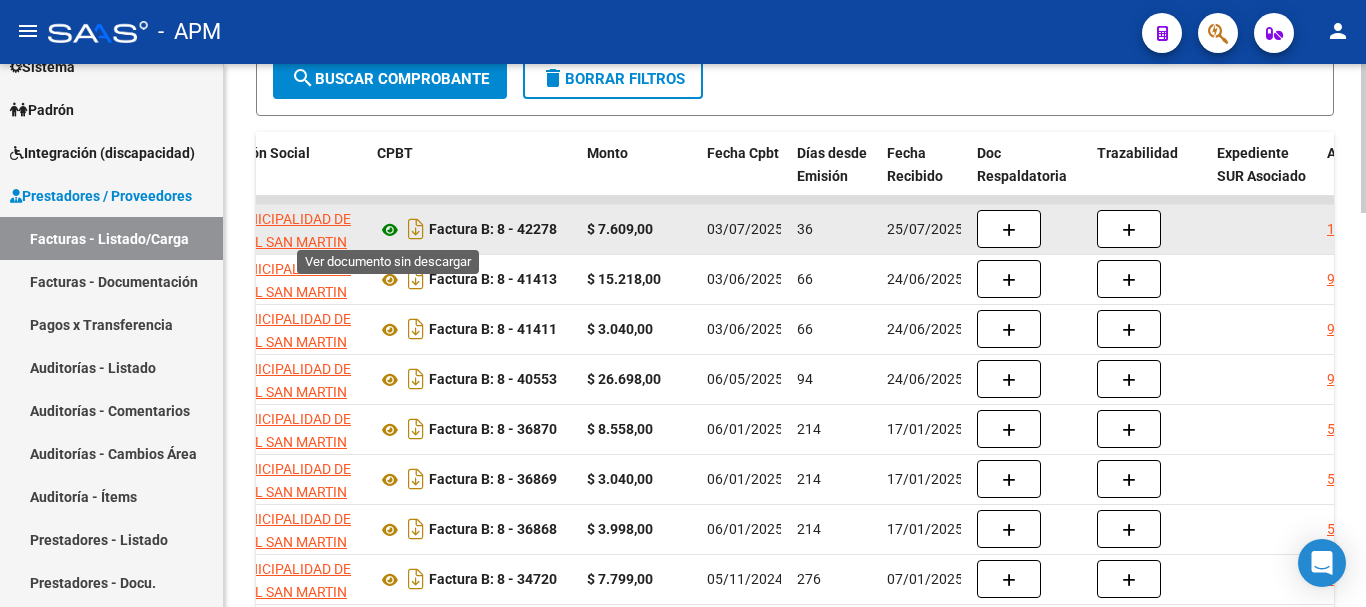 click 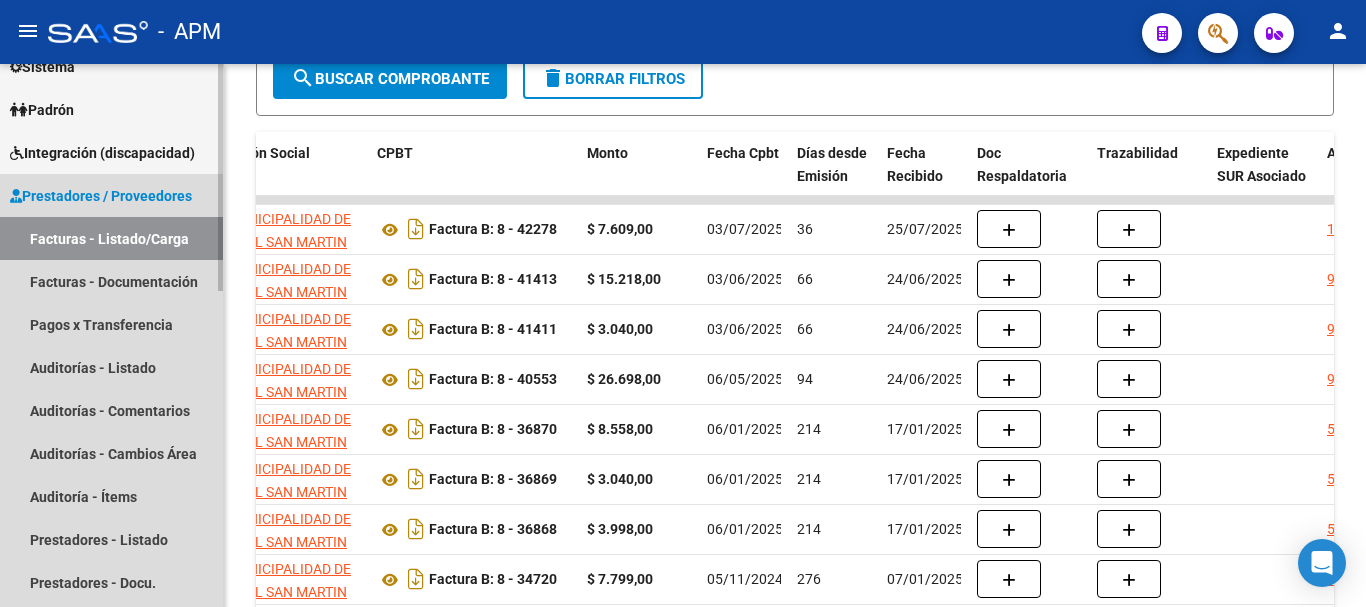 click on "Facturas - Listado/Carga" at bounding box center (111, 238) 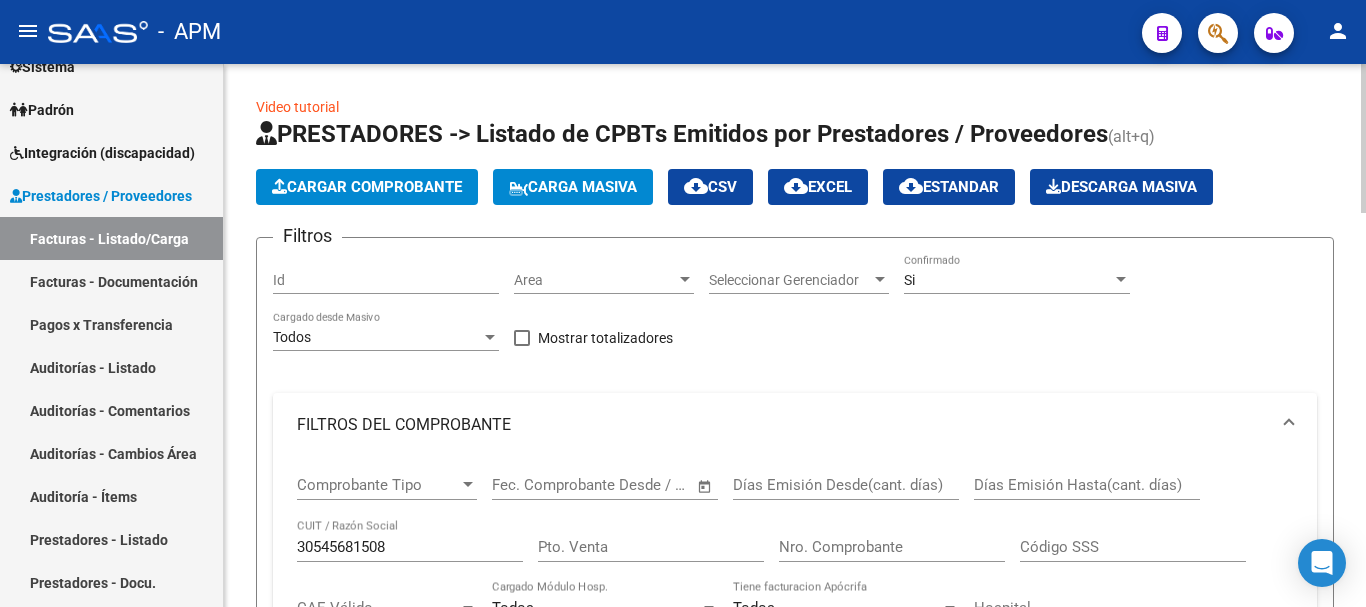 scroll, scrollTop: 200, scrollLeft: 0, axis: vertical 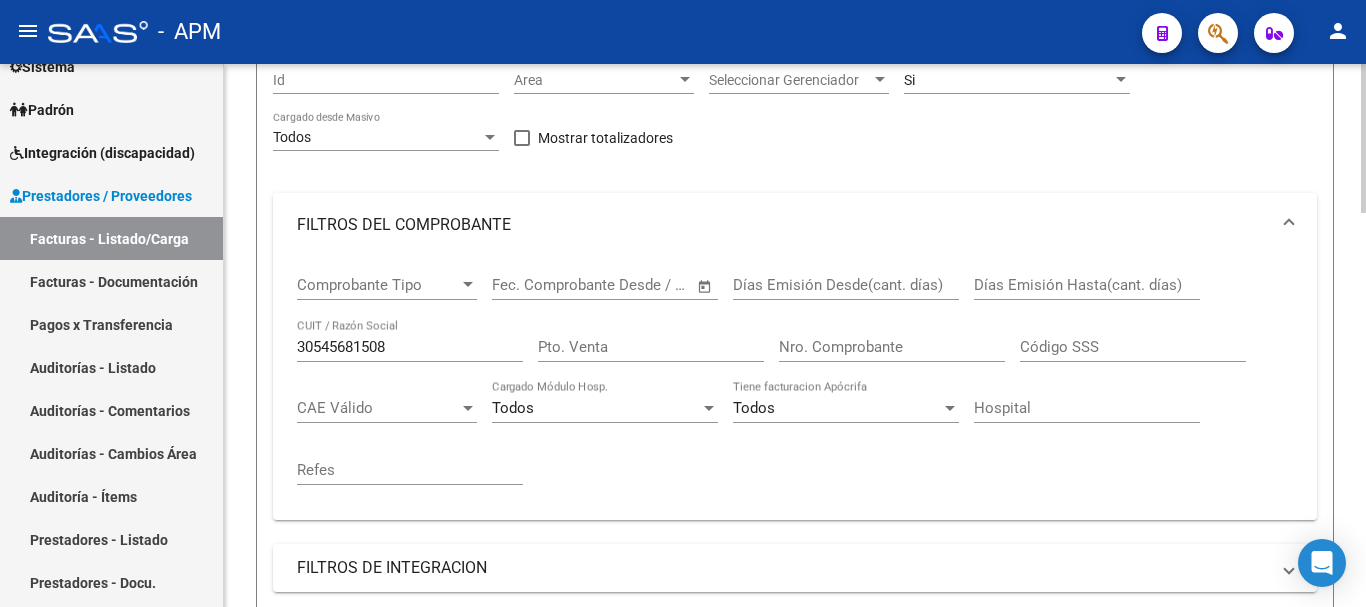 click on "30545681508" at bounding box center [410, 347] 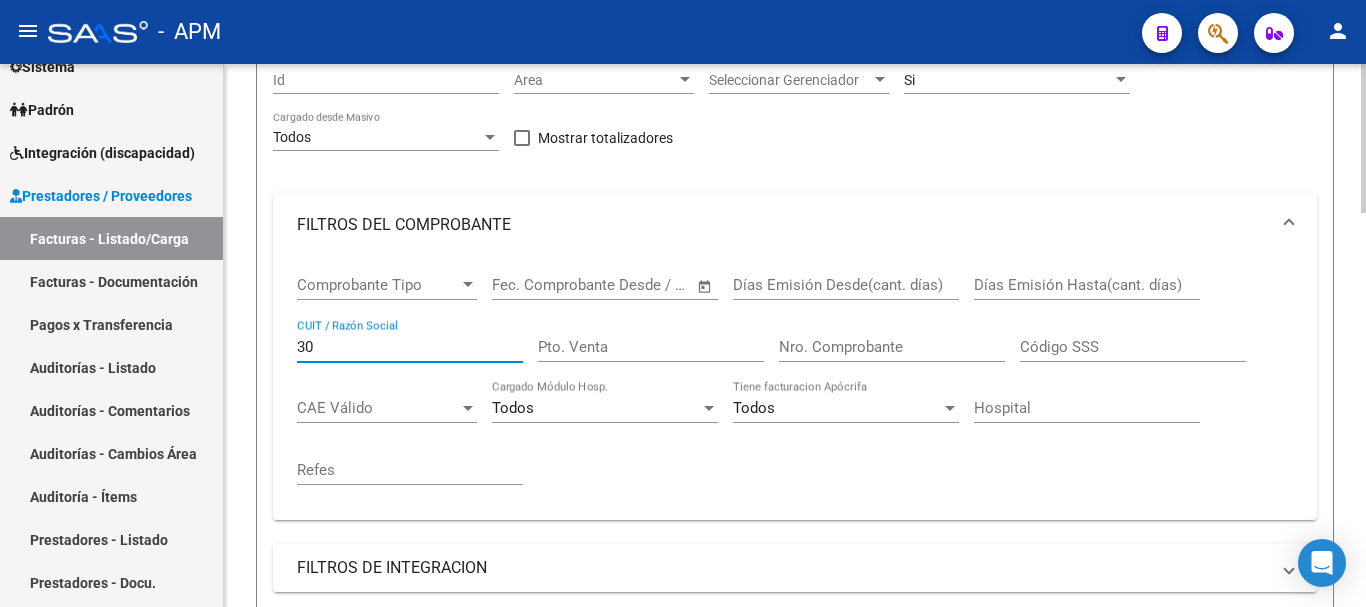 type on "3" 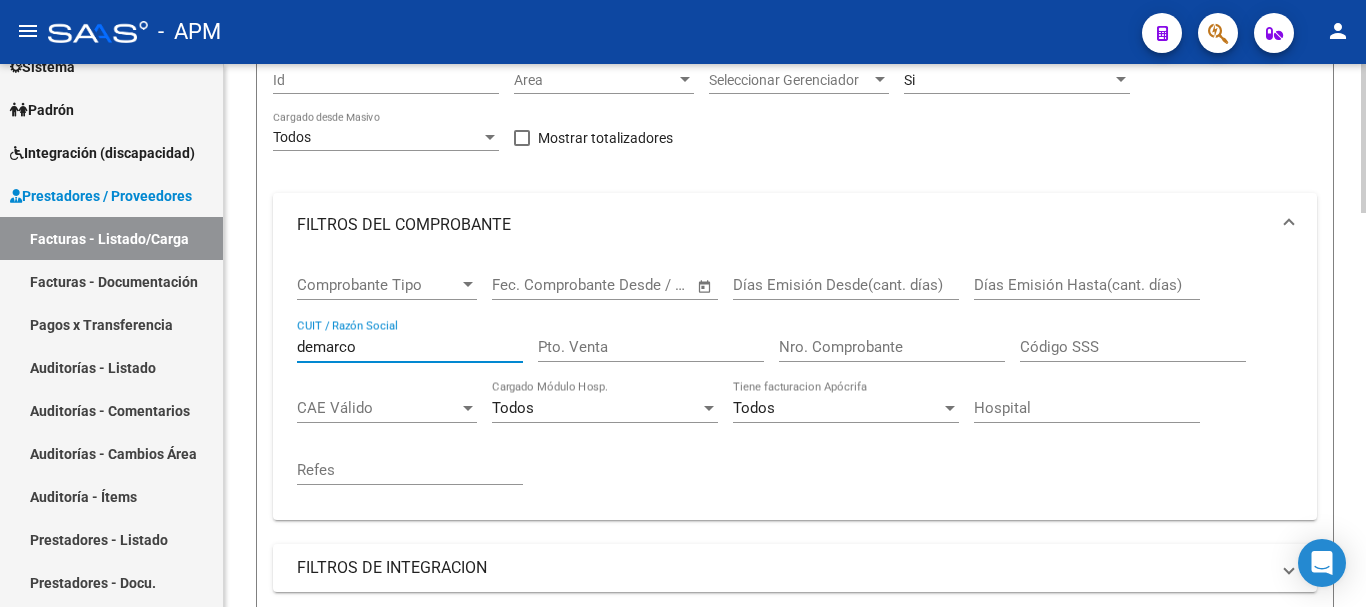 scroll, scrollTop: 300, scrollLeft: 0, axis: vertical 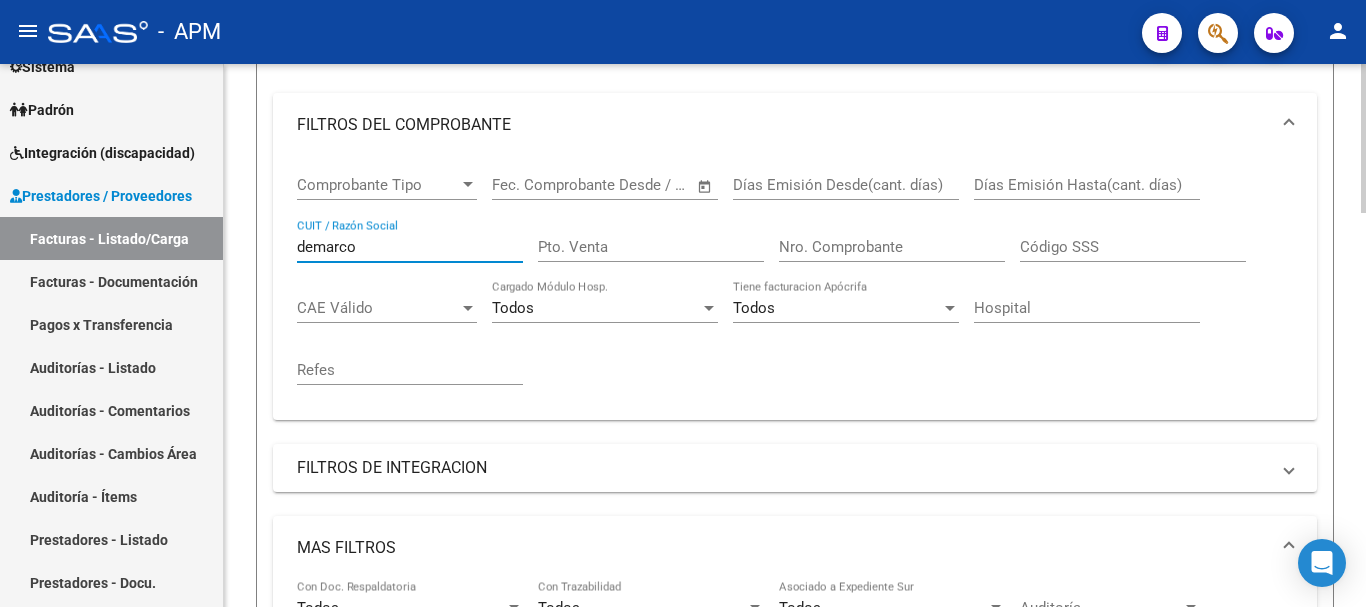 type on "demarco" 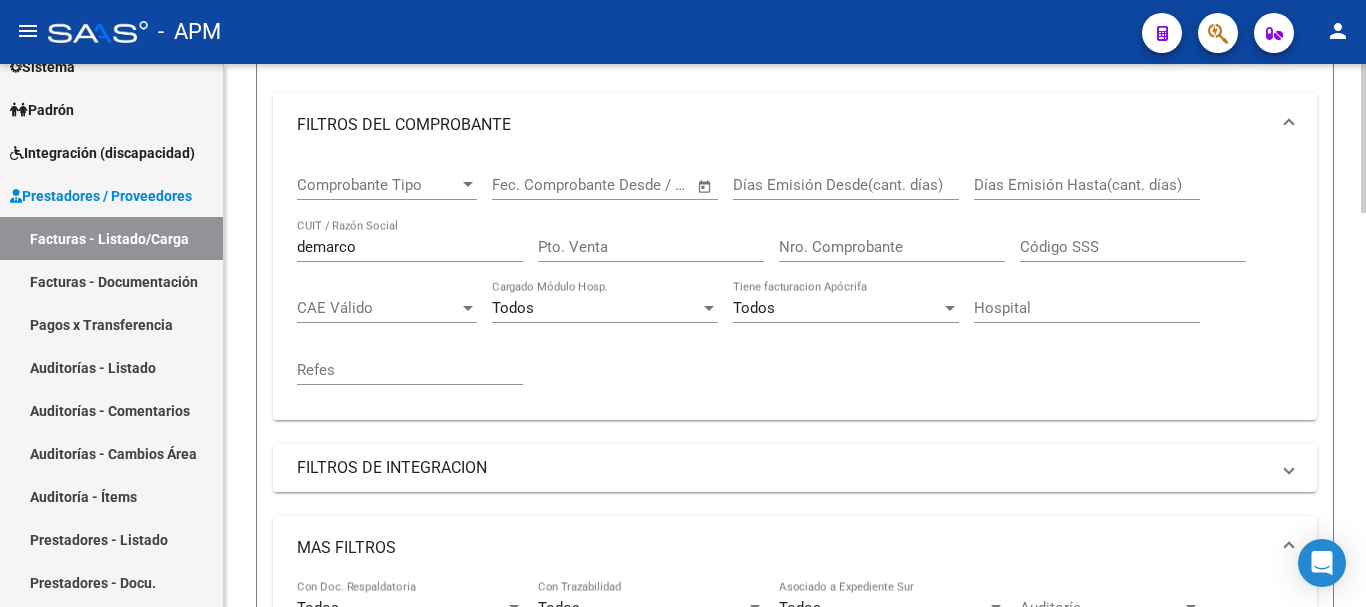 click 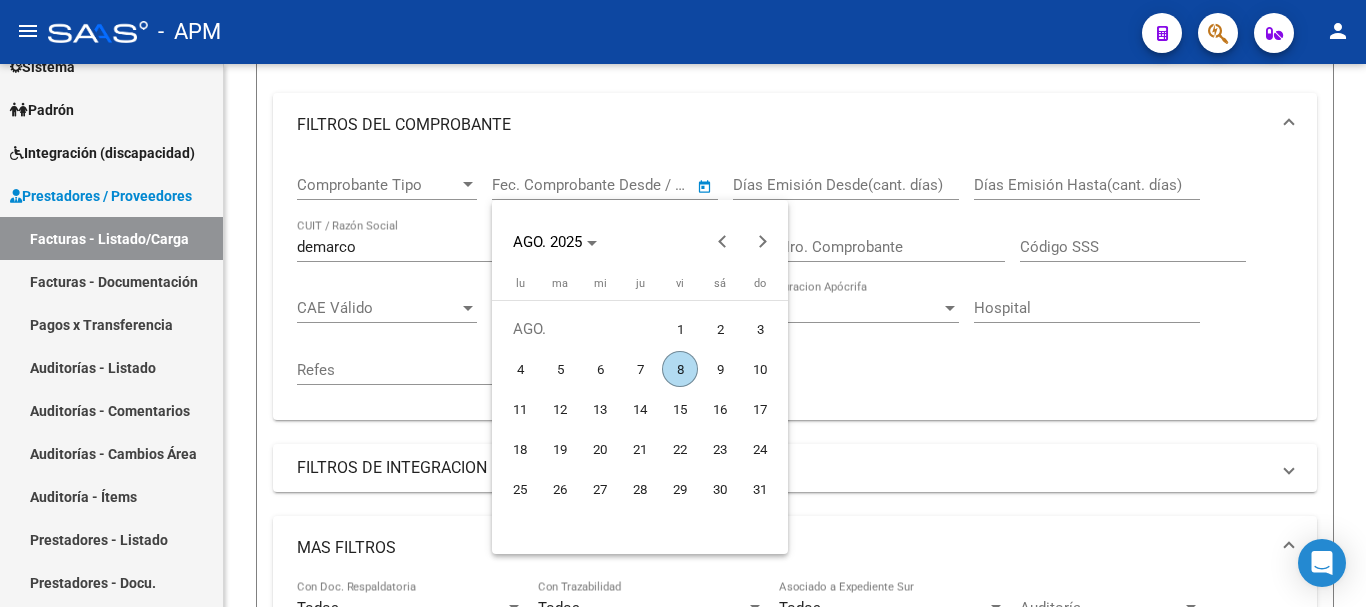 click on "1" at bounding box center [680, 329] 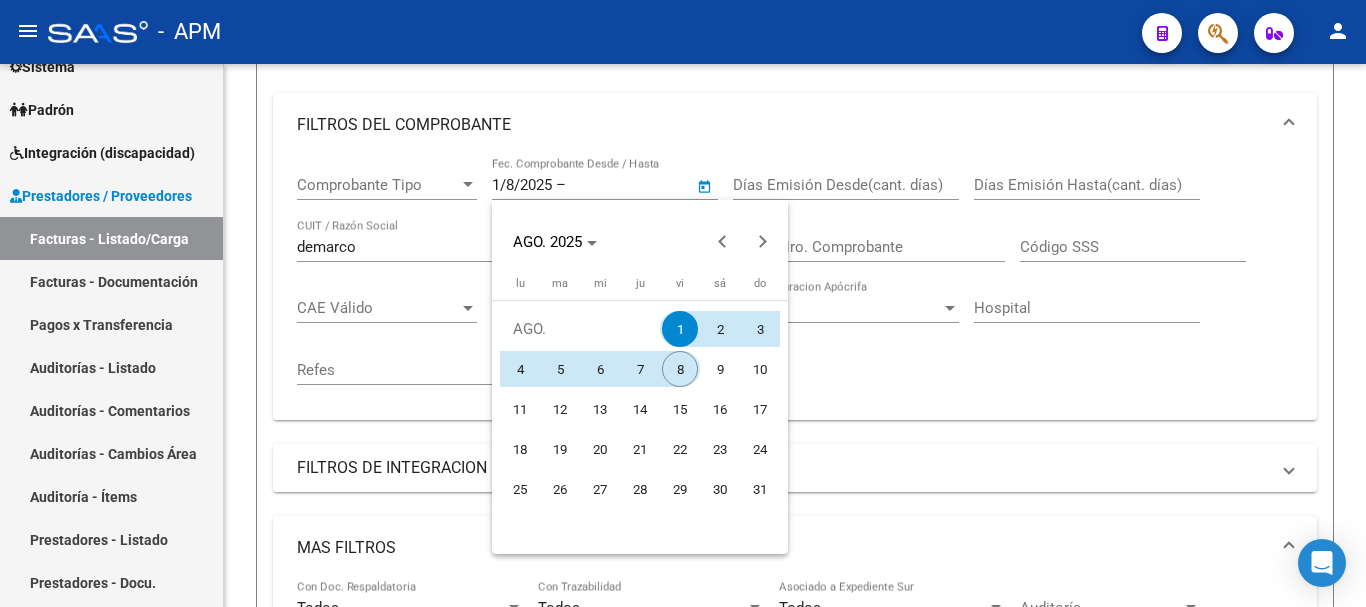 click on "8" at bounding box center (680, 369) 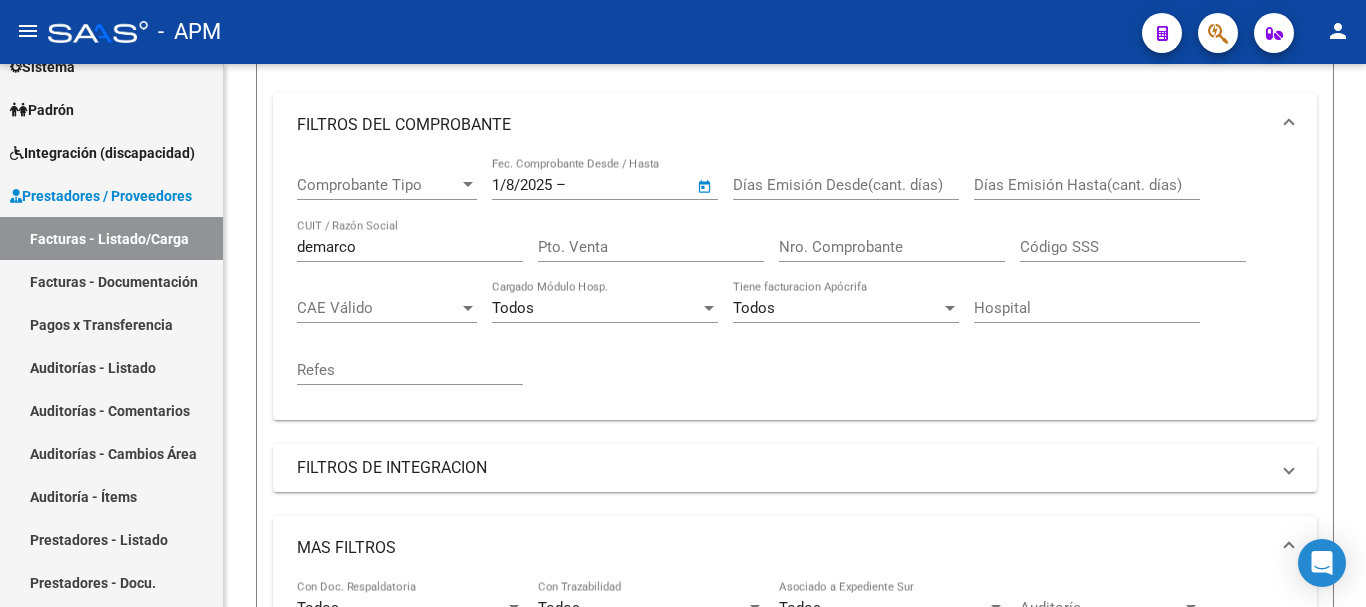 type on "8/8/2025" 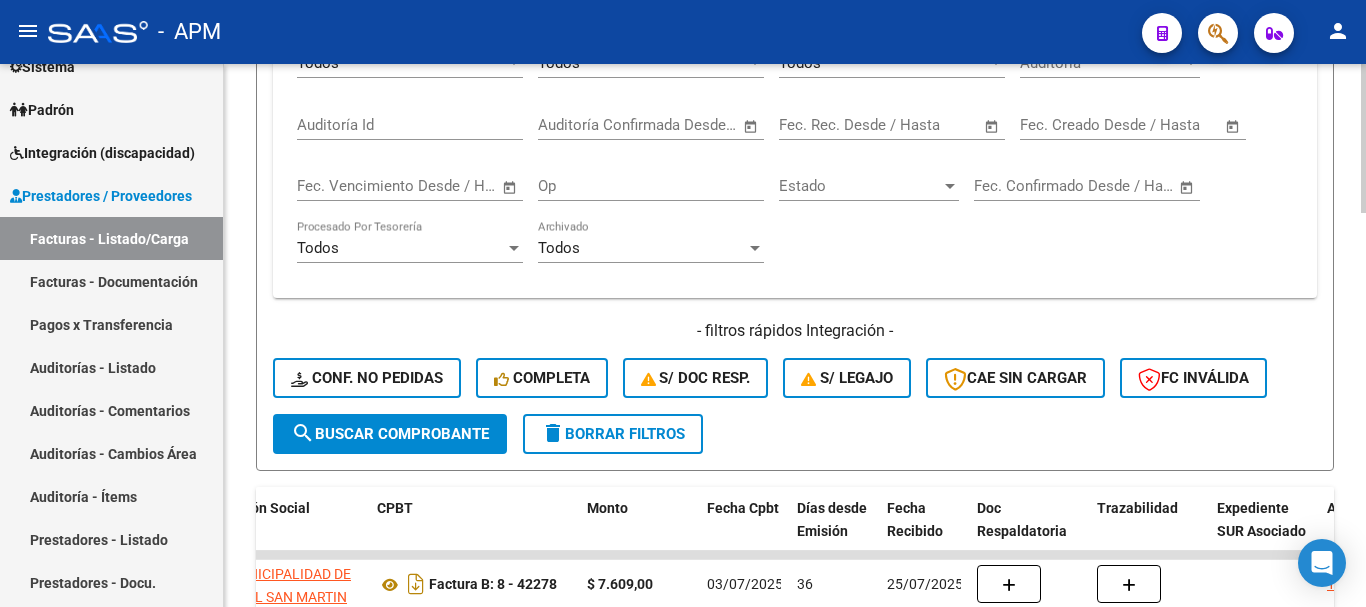 scroll, scrollTop: 900, scrollLeft: 0, axis: vertical 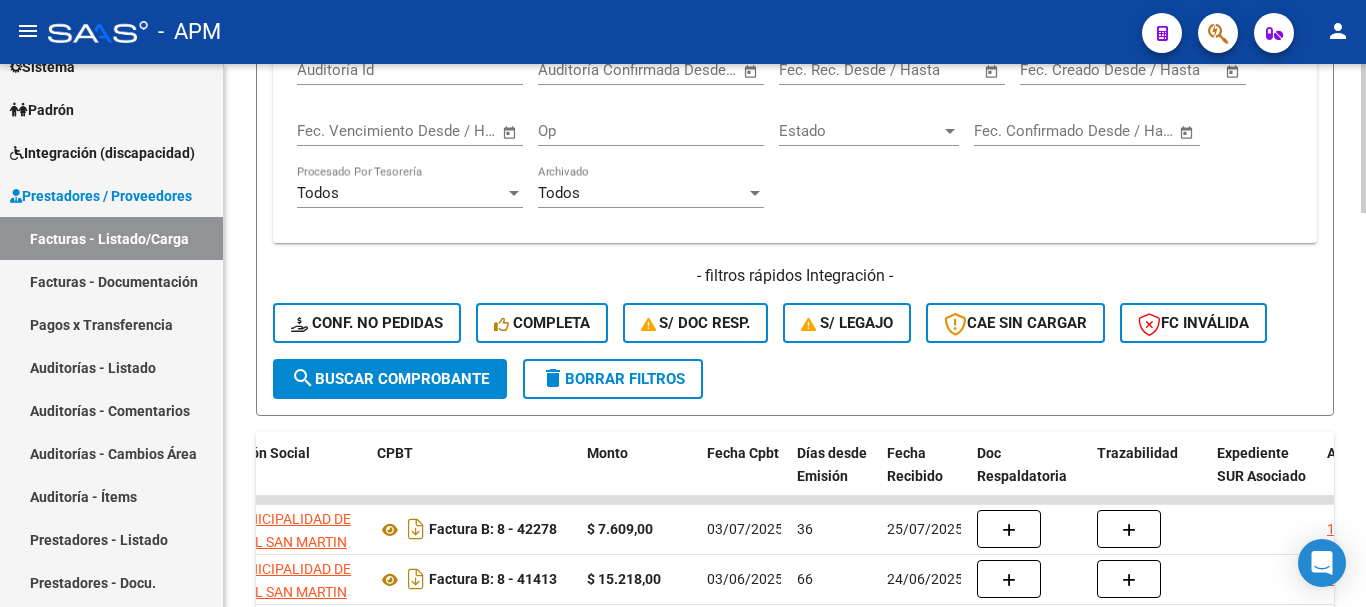 click on "search  Buscar Comprobante" 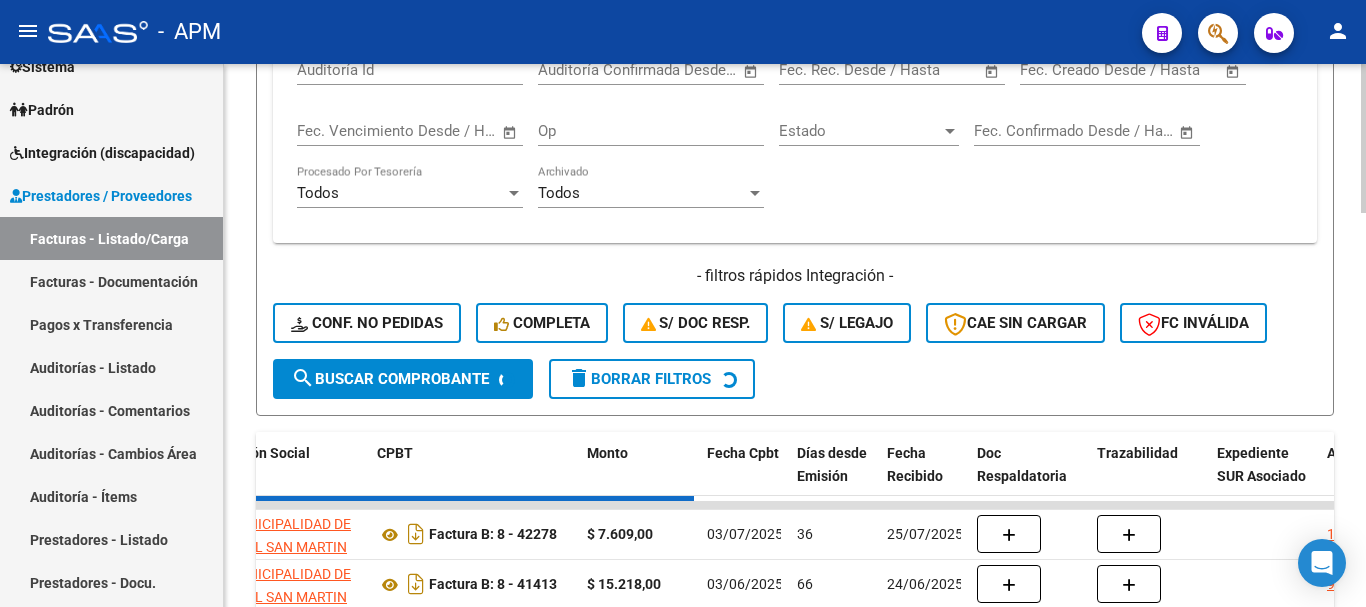 scroll, scrollTop: 0, scrollLeft: 0, axis: both 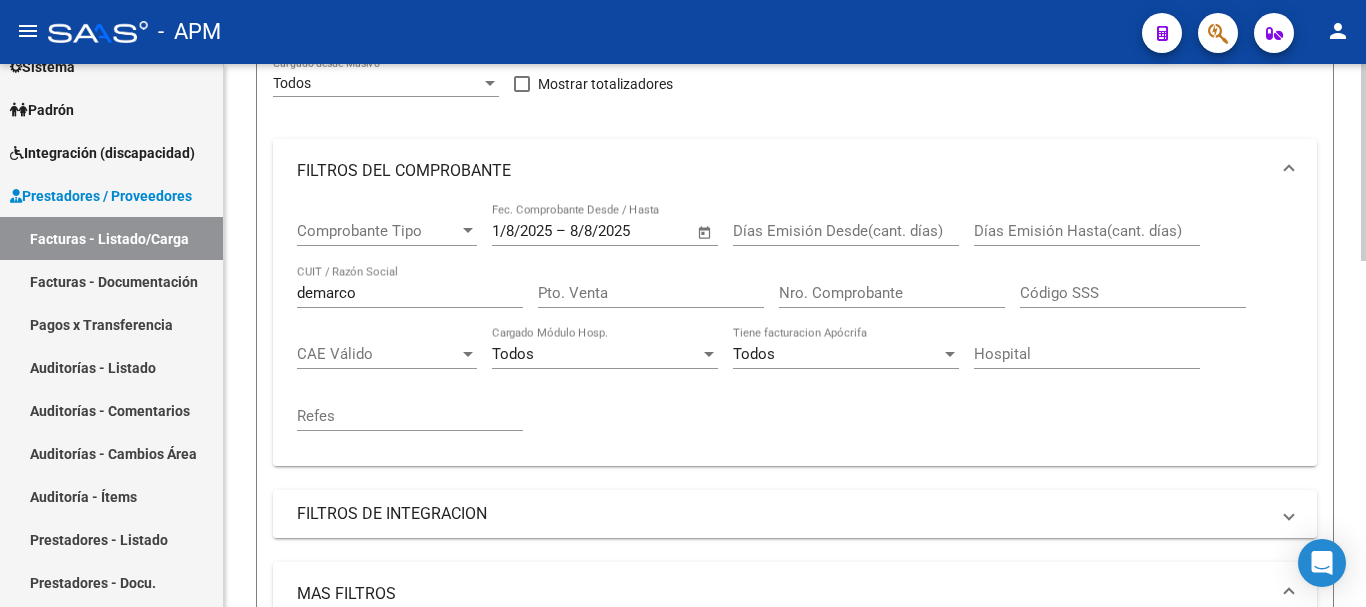 click on "demarco" at bounding box center [410, 293] 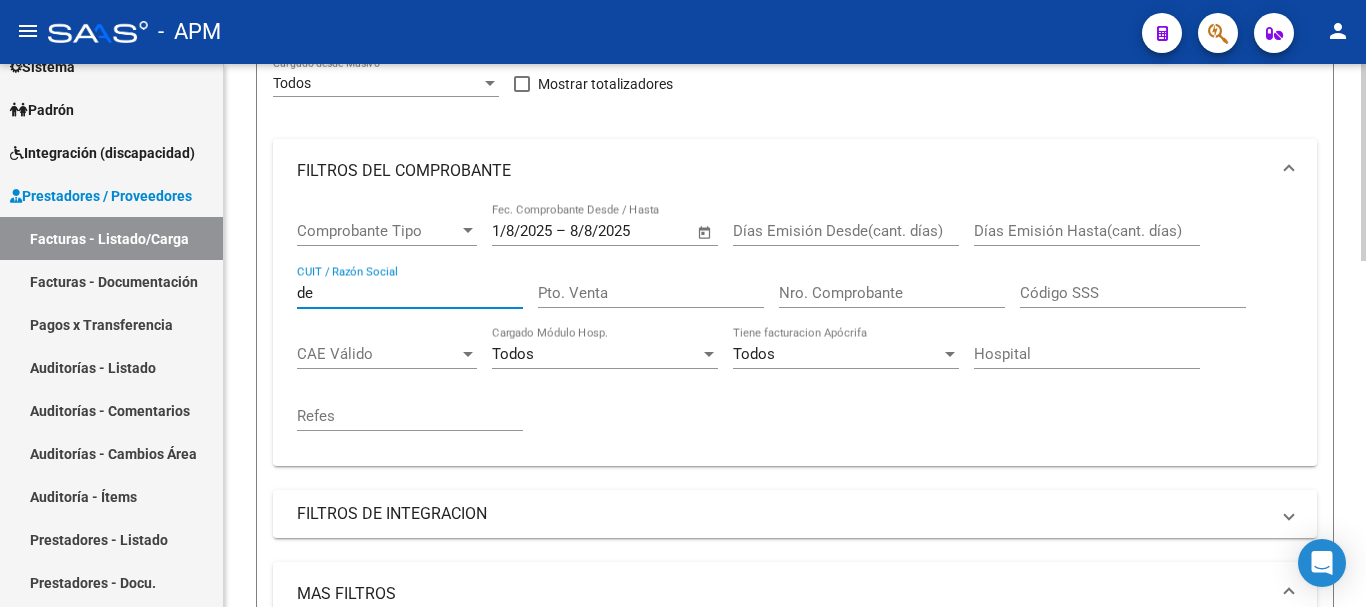 type on "d" 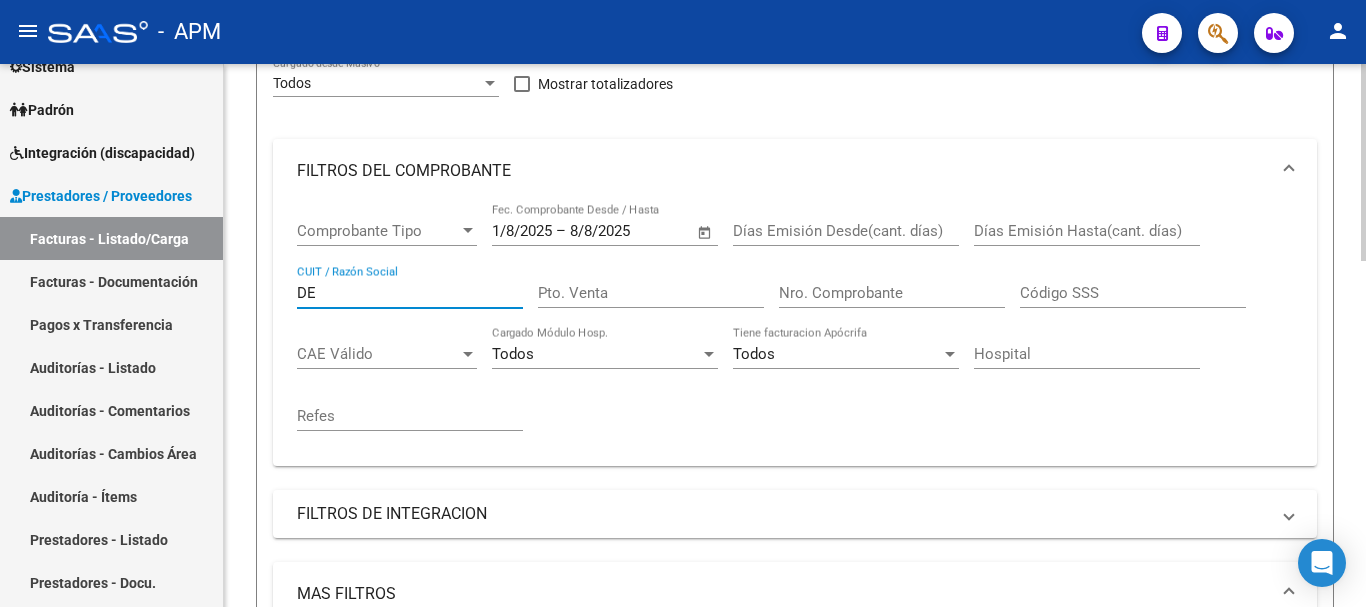 type on "D" 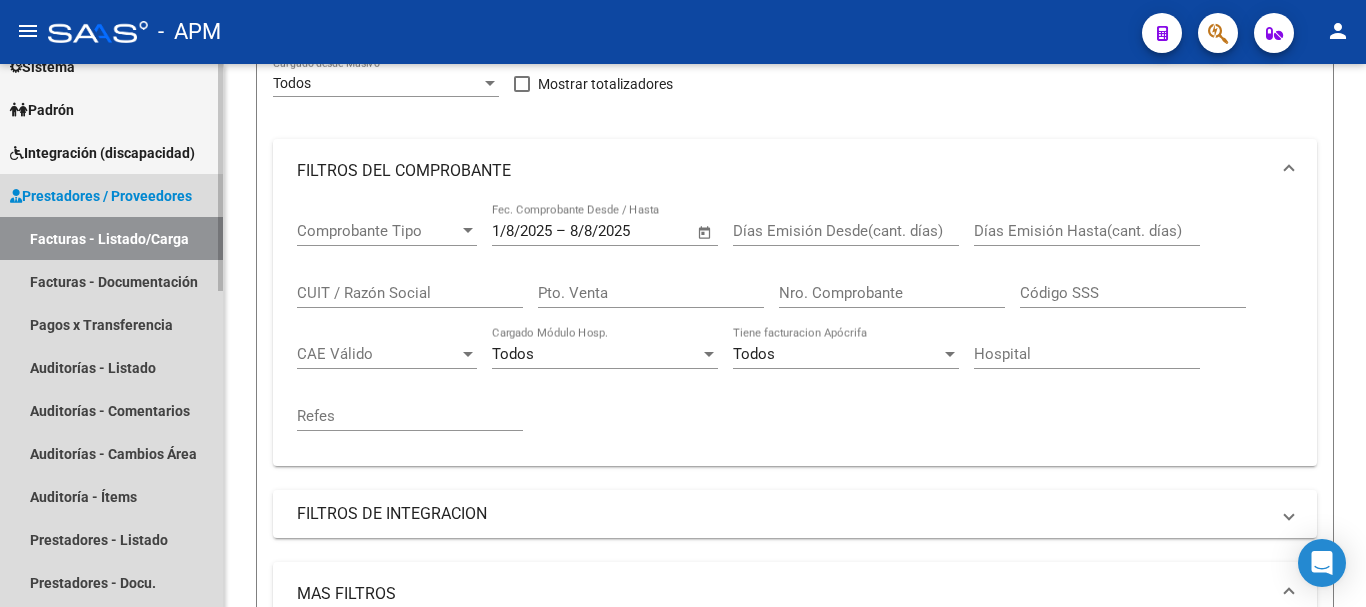 click on "Facturas - Listado/Carga" at bounding box center [111, 238] 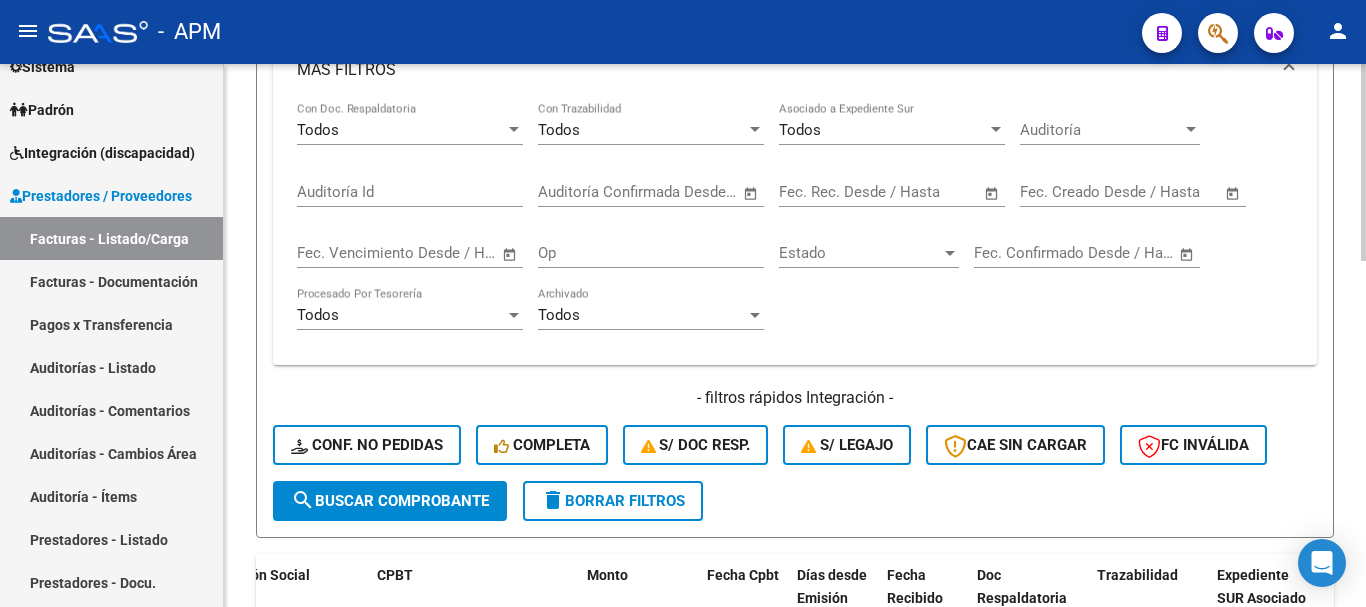 scroll, scrollTop: 954, scrollLeft: 0, axis: vertical 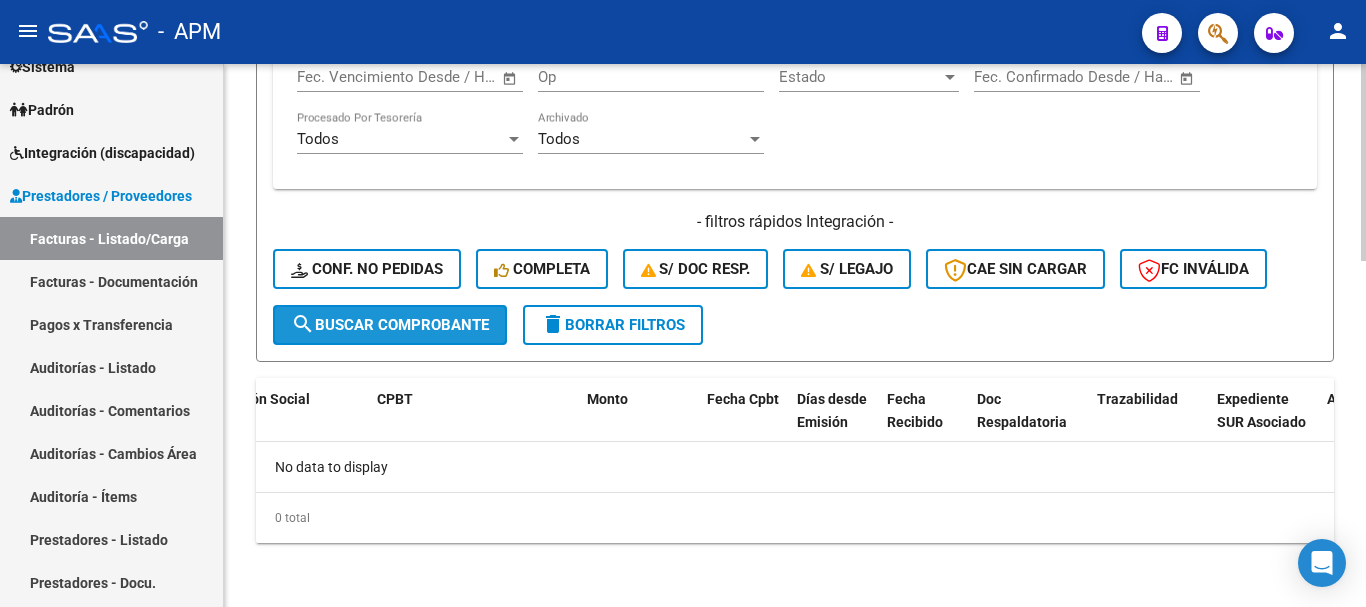click on "search  Buscar Comprobante" 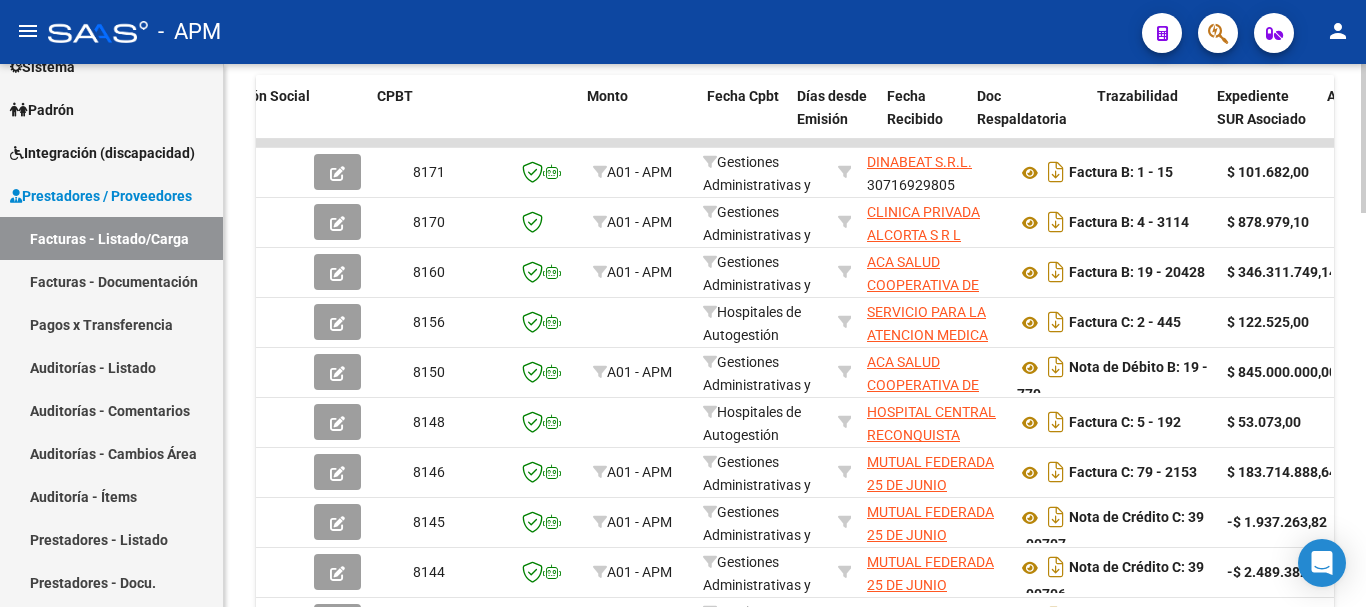 scroll, scrollTop: 1300, scrollLeft: 0, axis: vertical 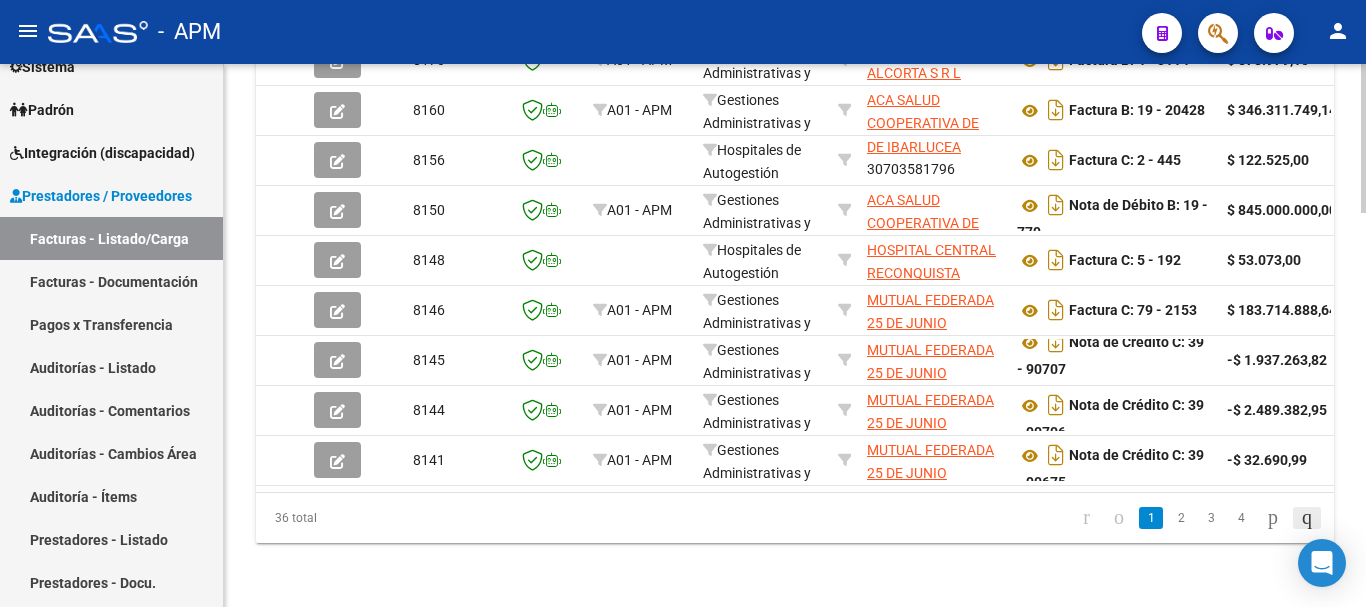 click 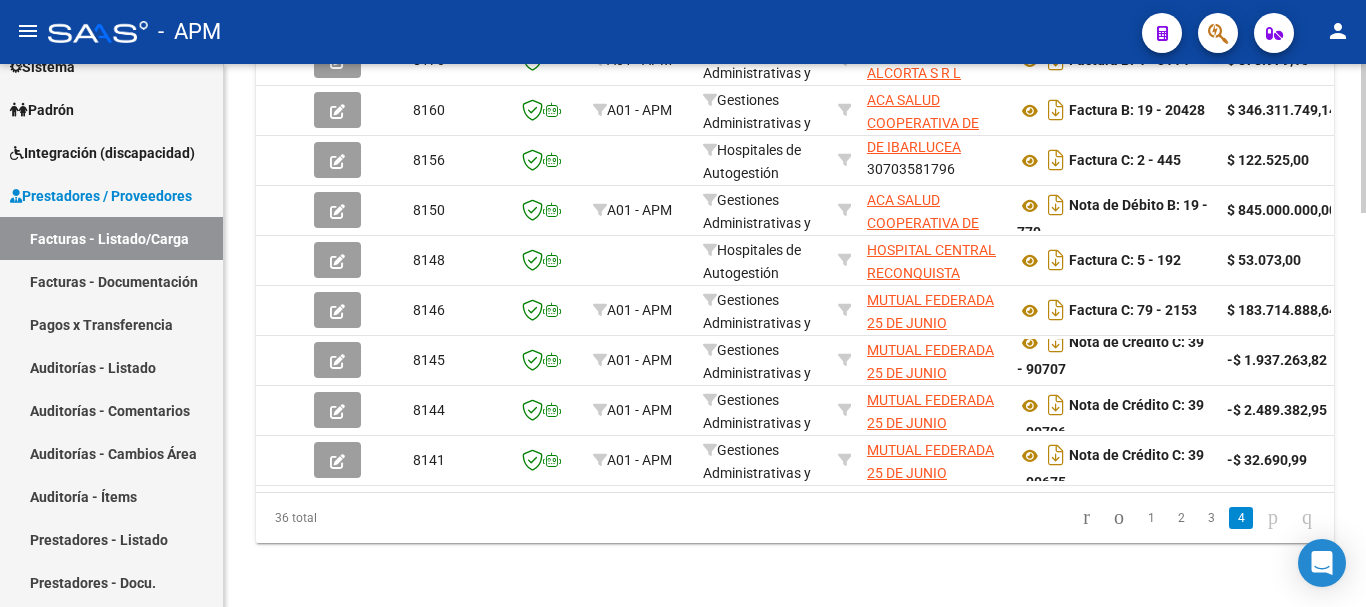 scroll, scrollTop: 1440, scrollLeft: 0, axis: vertical 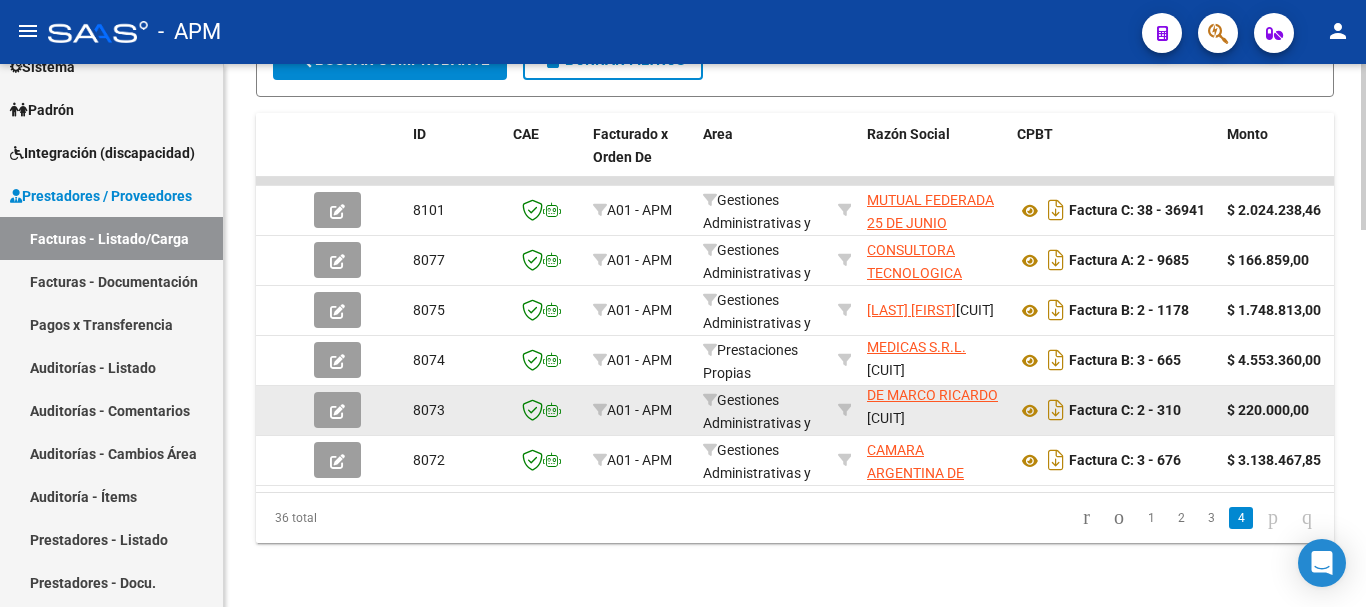 drag, startPoint x: 872, startPoint y: 405, endPoint x: 966, endPoint y: 400, distance: 94.13288 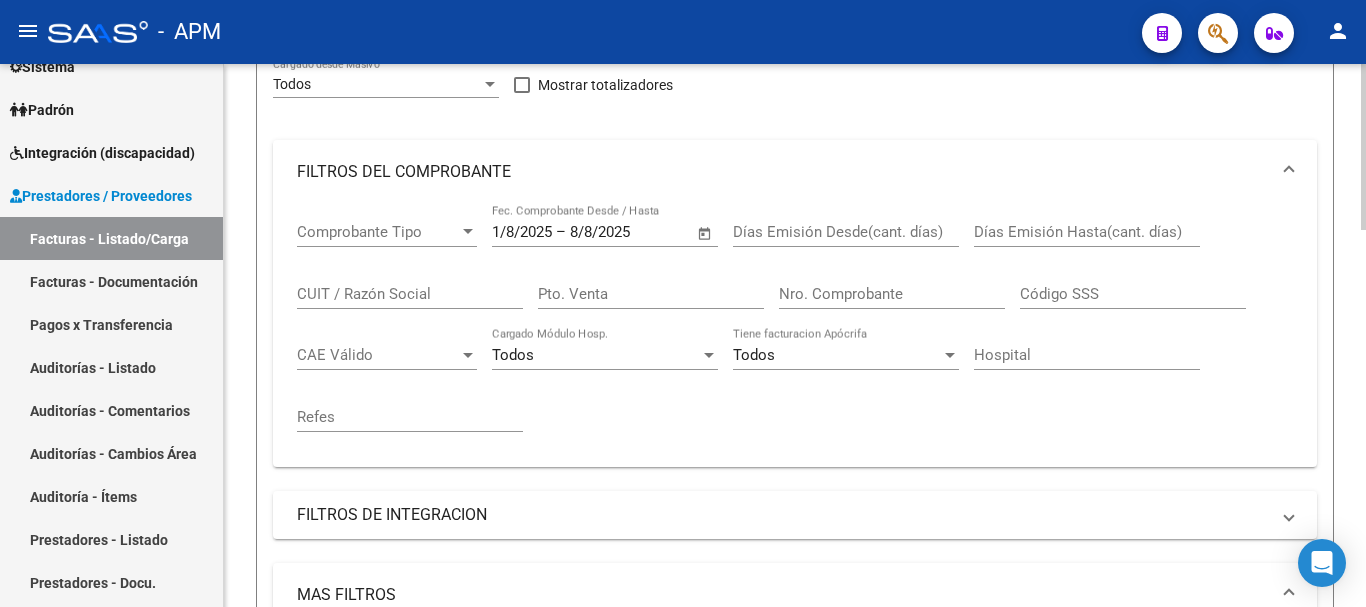 scroll, scrollTop: 235, scrollLeft: 0, axis: vertical 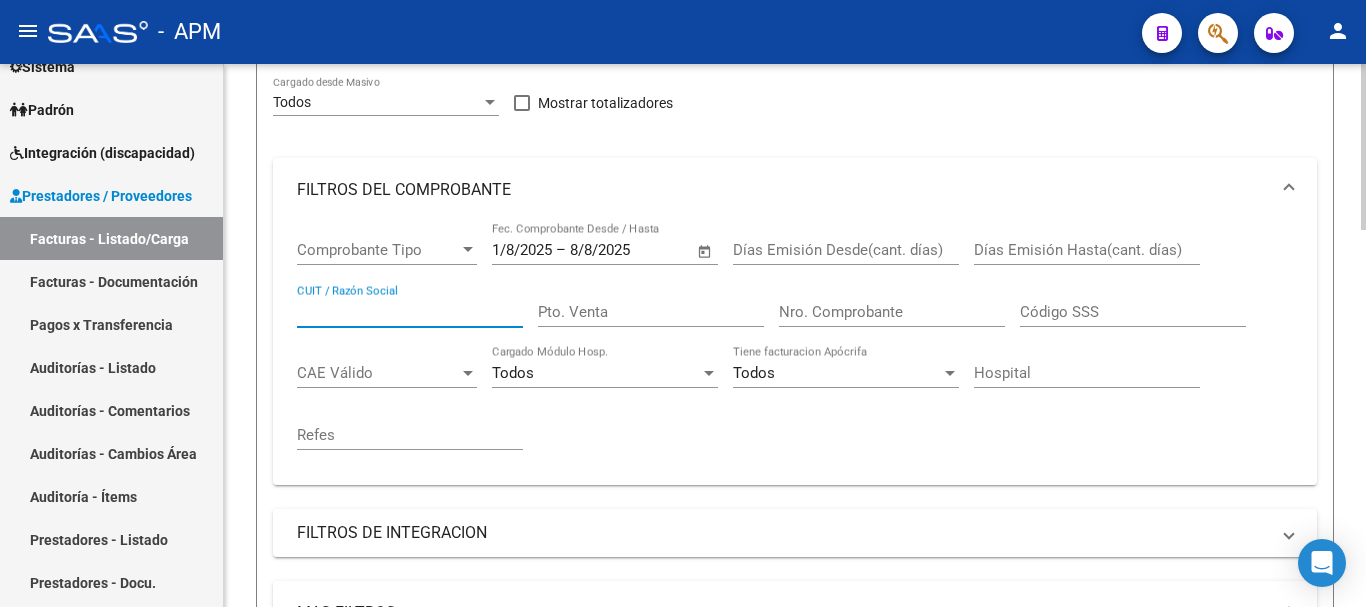 paste on "[CUIT]" 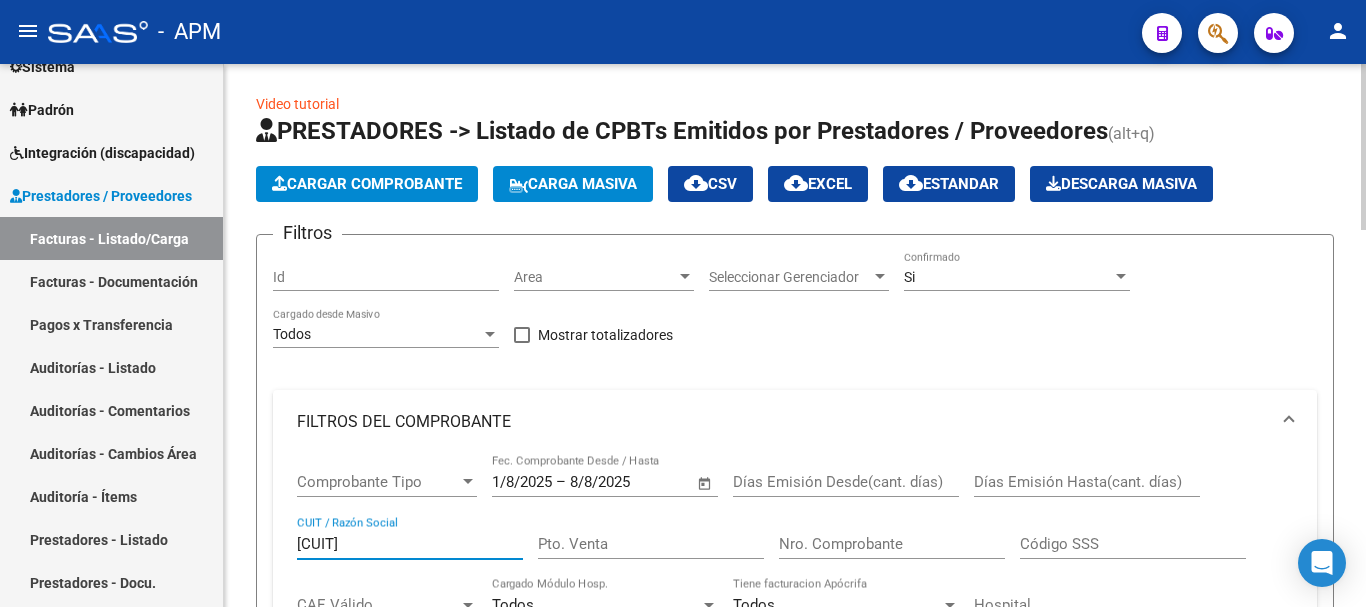 scroll, scrollTop: 0, scrollLeft: 0, axis: both 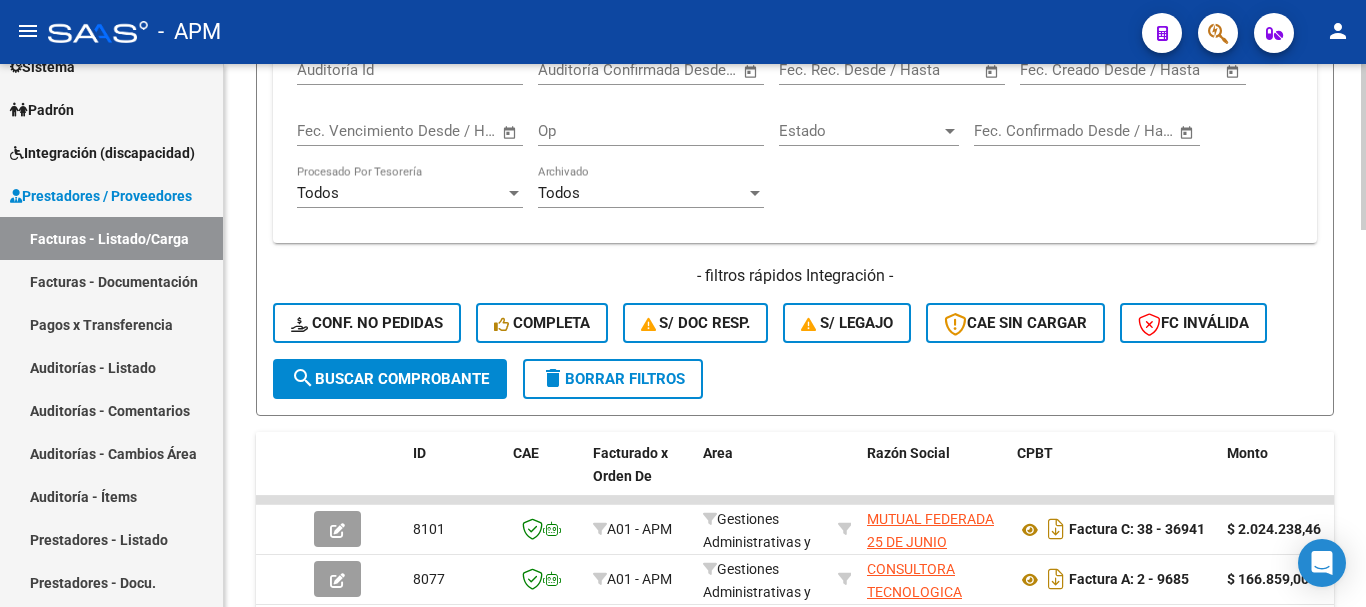 type on "[CUIT]" 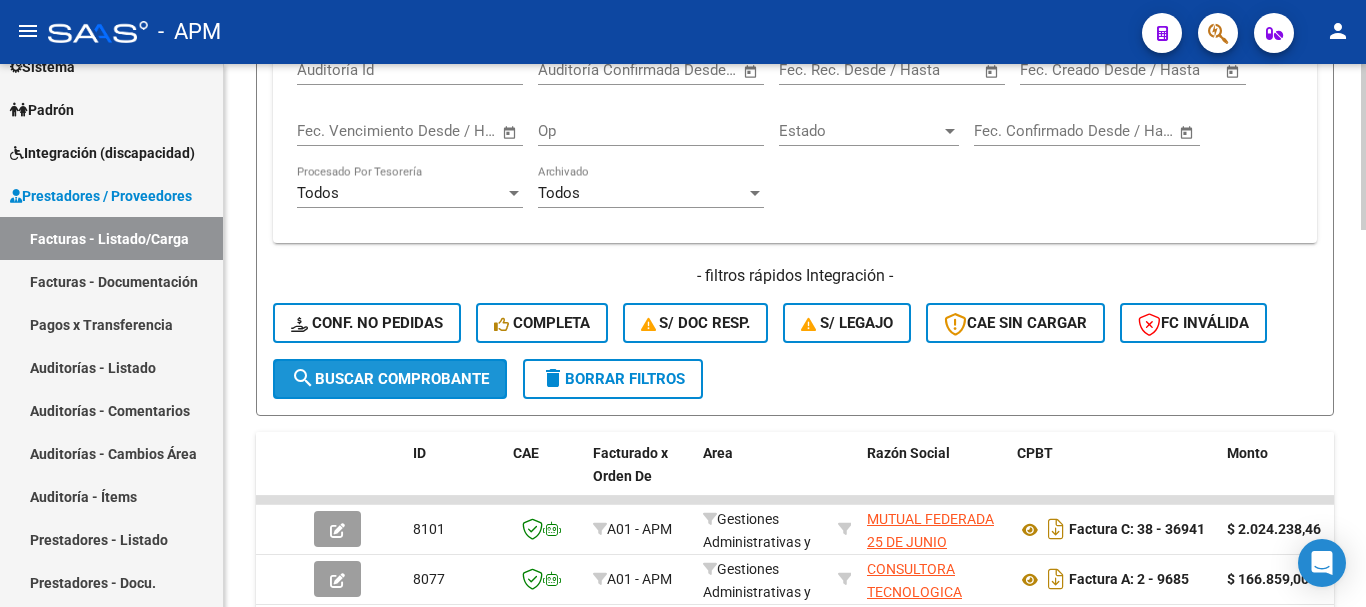 click on "search  Buscar Comprobante" 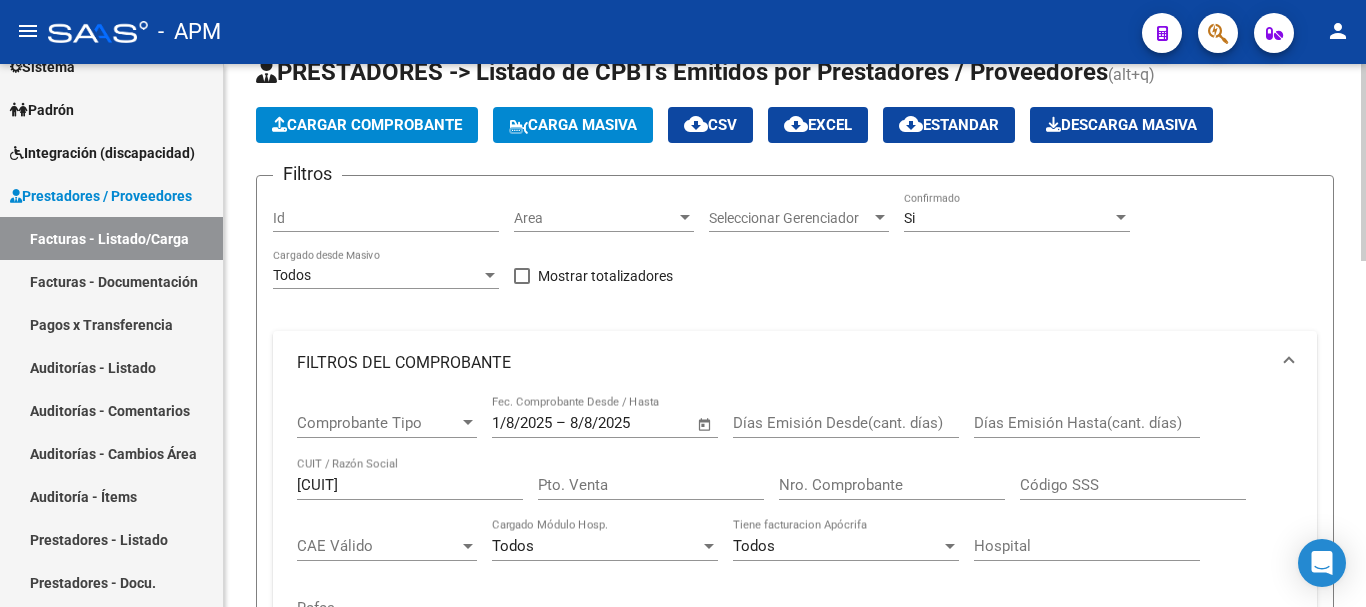 scroll, scrollTop: 0, scrollLeft: 0, axis: both 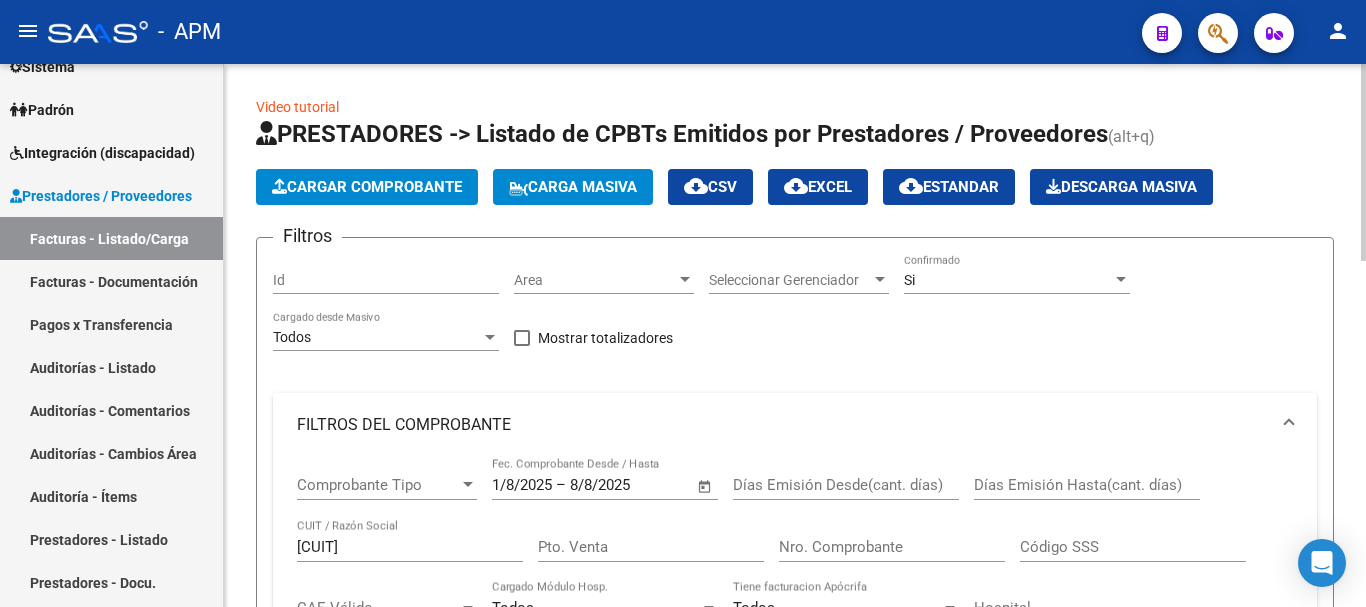 click 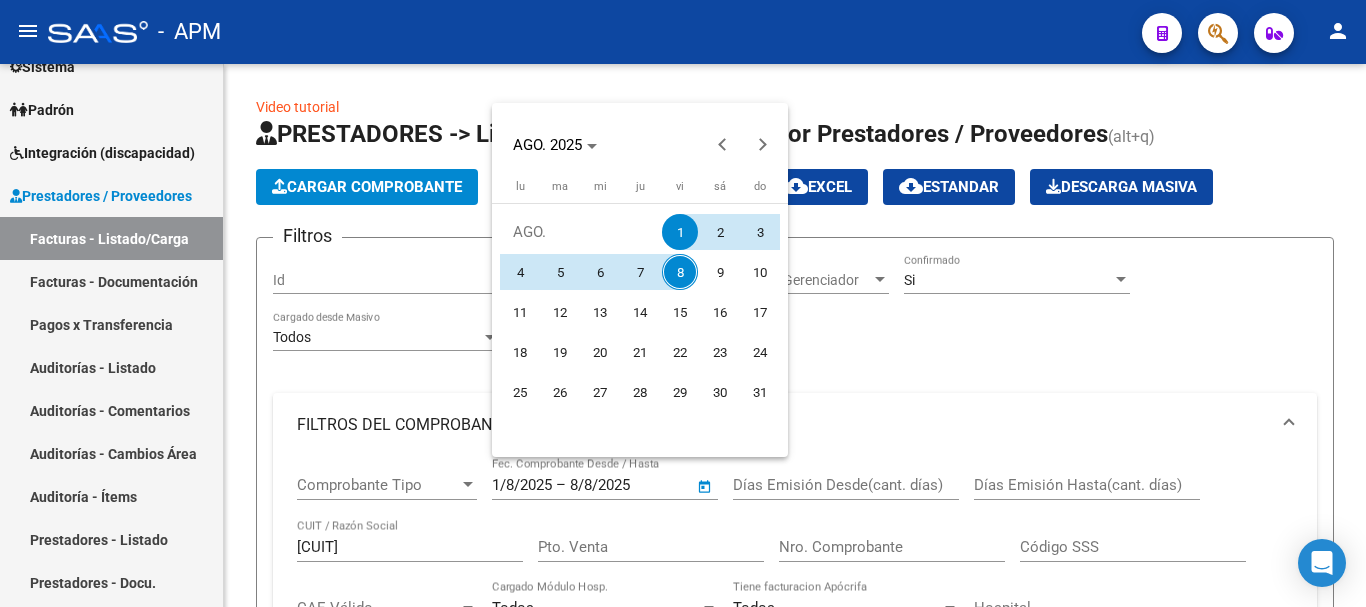 click on "1" at bounding box center (680, 232) 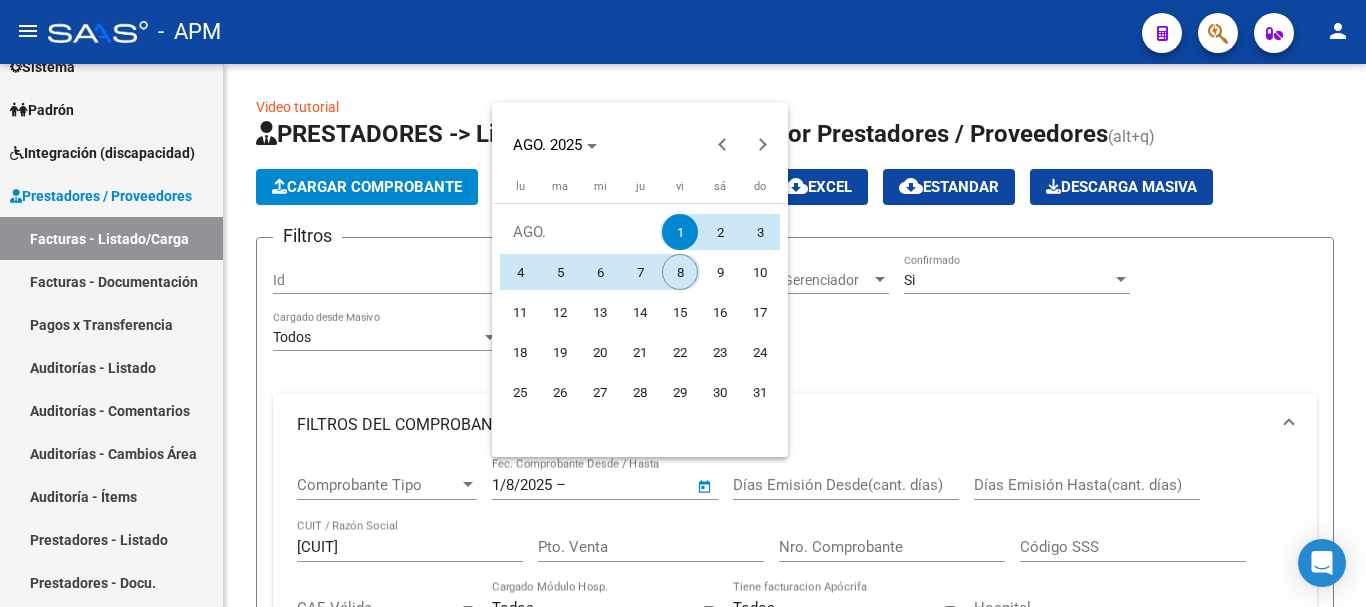 click on "8" at bounding box center [680, 272] 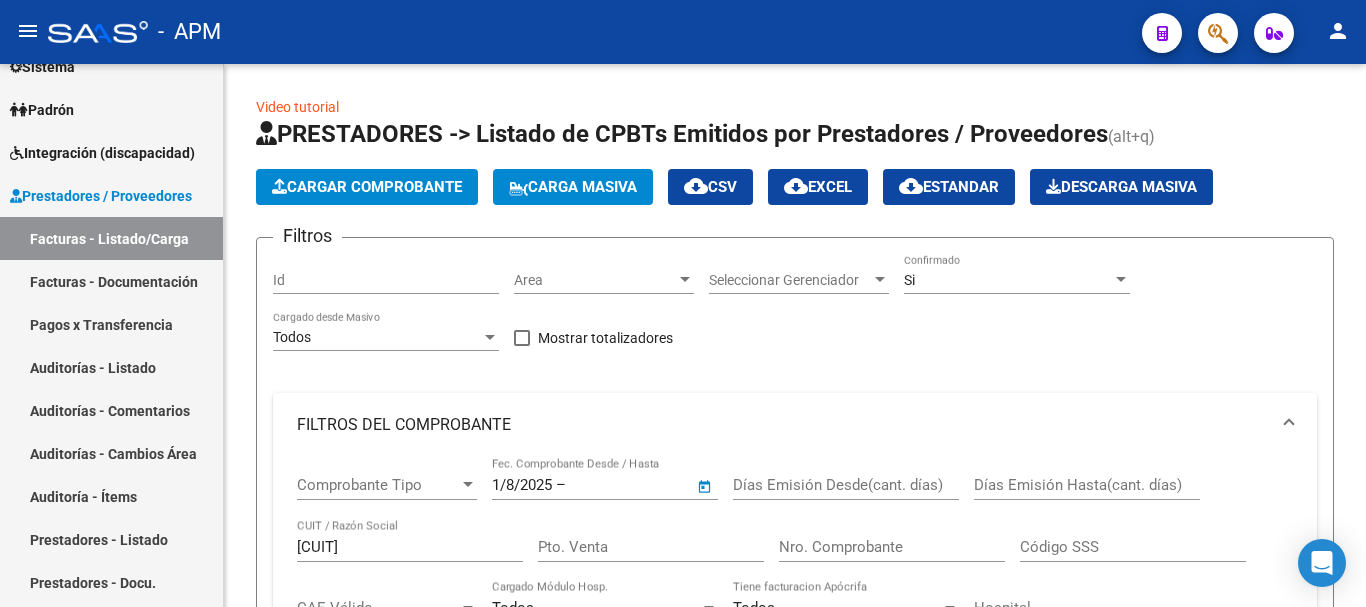 type on "8/8/2025" 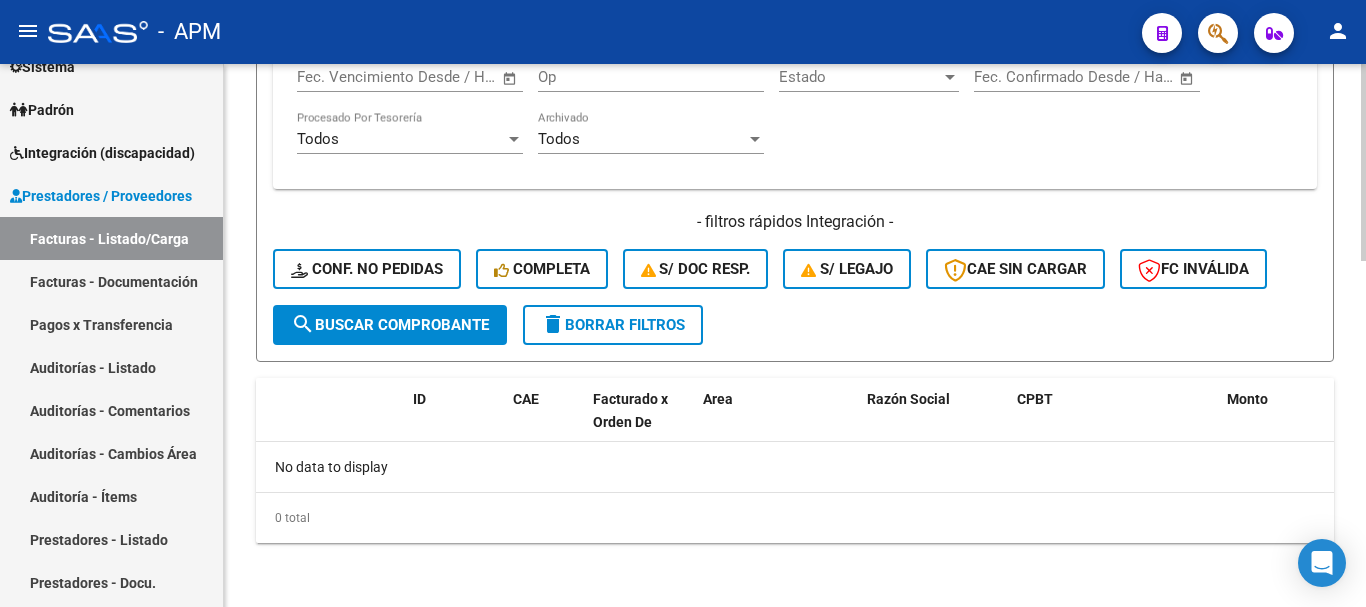 click on "search  Buscar Comprobante" 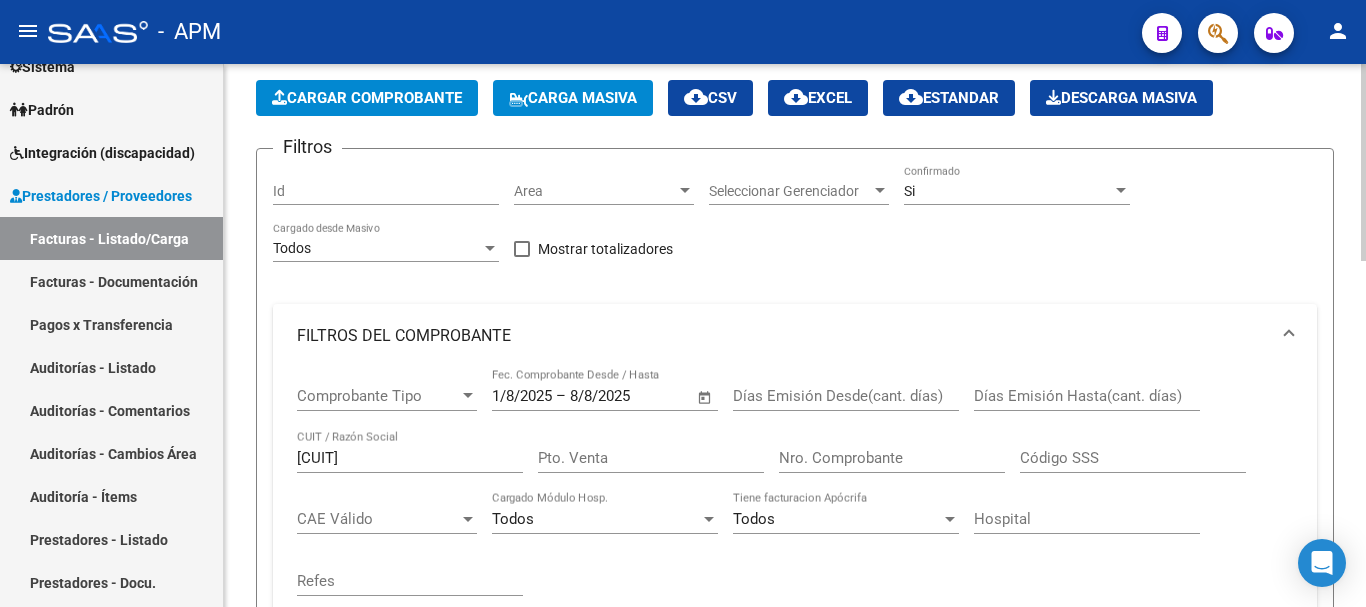 scroll, scrollTop: 54, scrollLeft: 0, axis: vertical 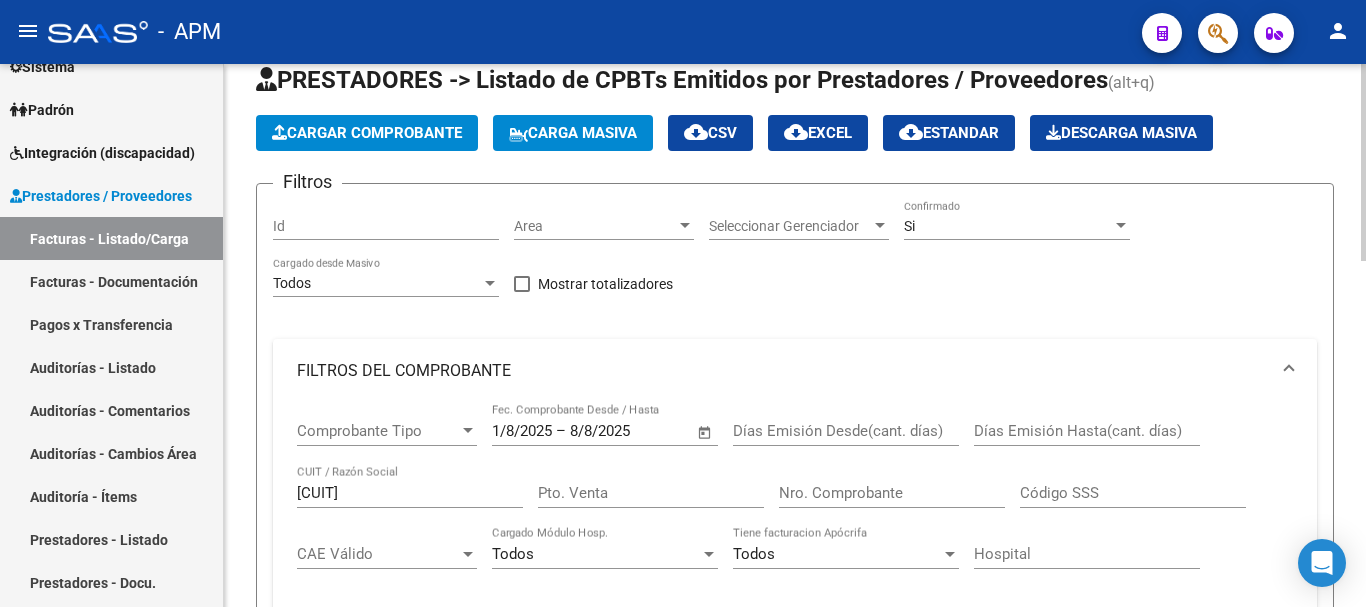 click on "Si" at bounding box center [1008, 226] 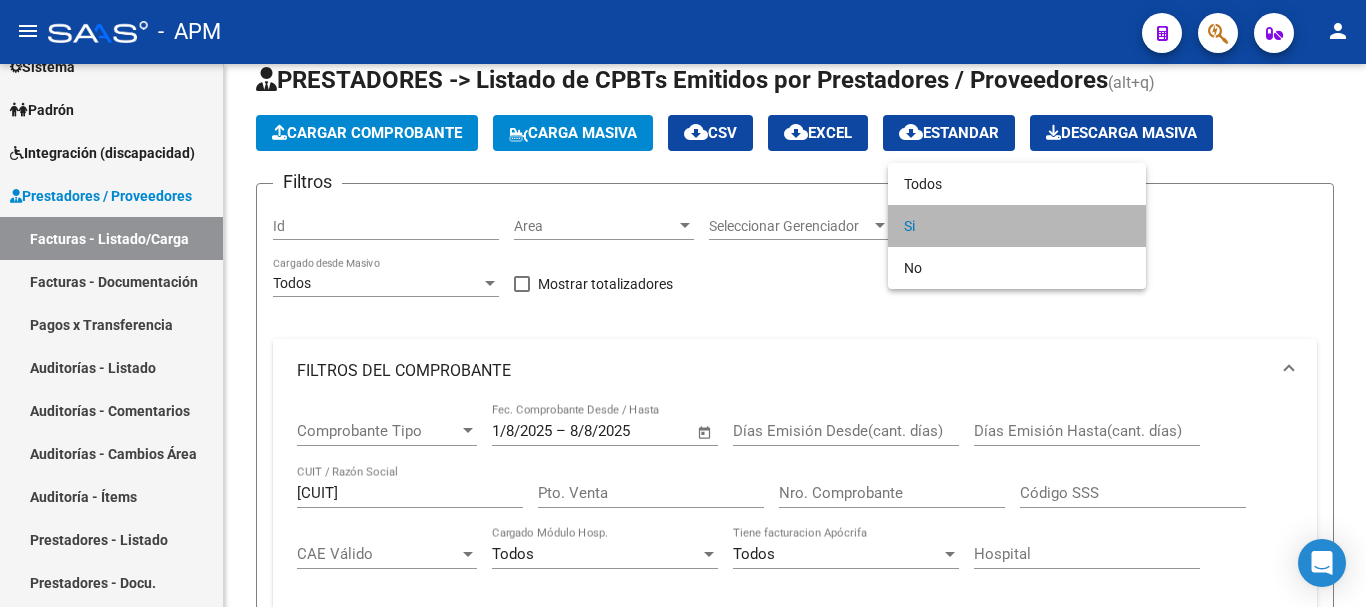 click on "Si" at bounding box center (1017, 226) 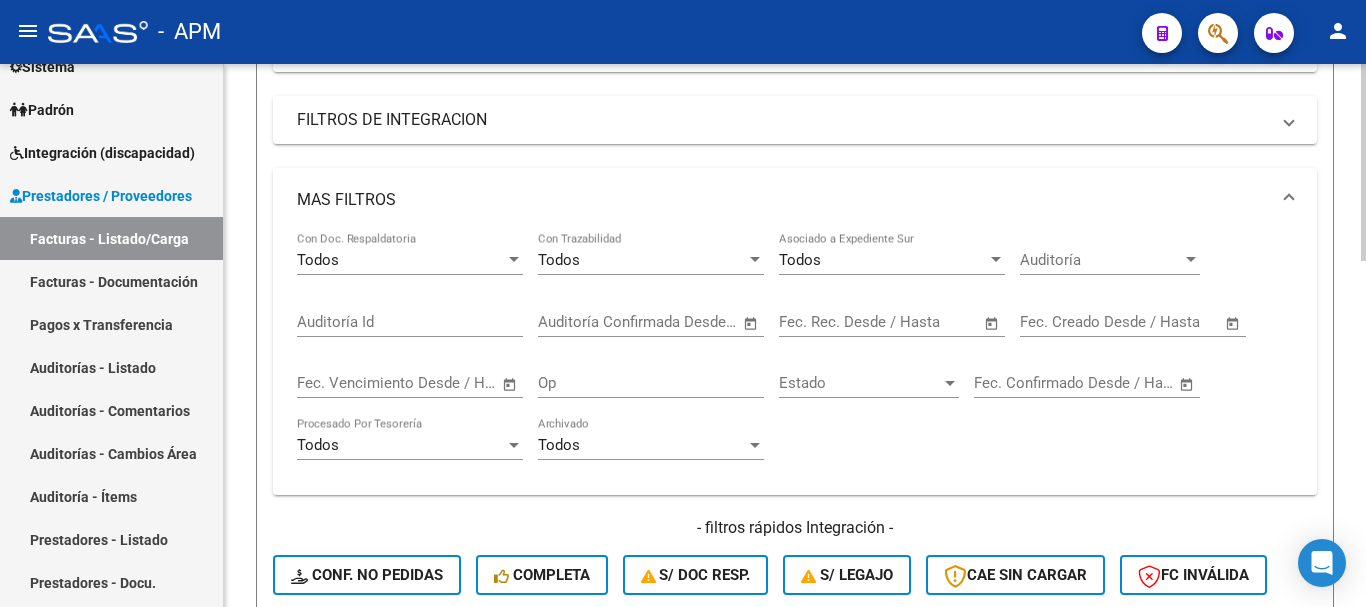 scroll, scrollTop: 854, scrollLeft: 0, axis: vertical 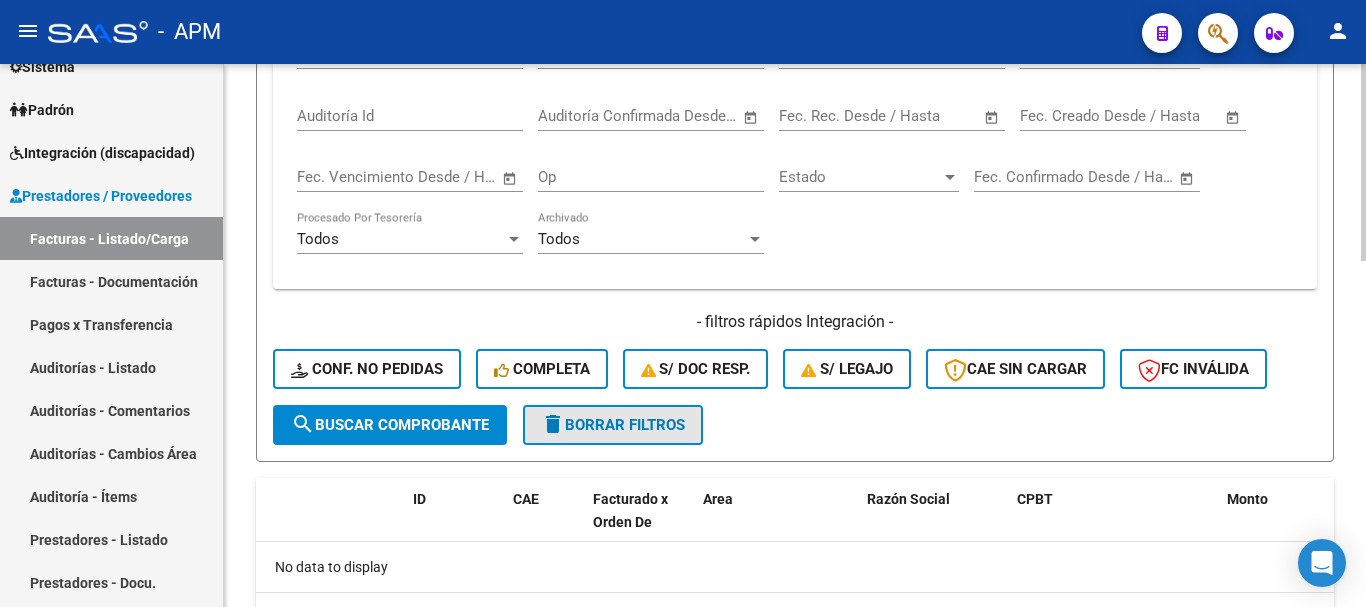 click on "delete  Borrar Filtros" 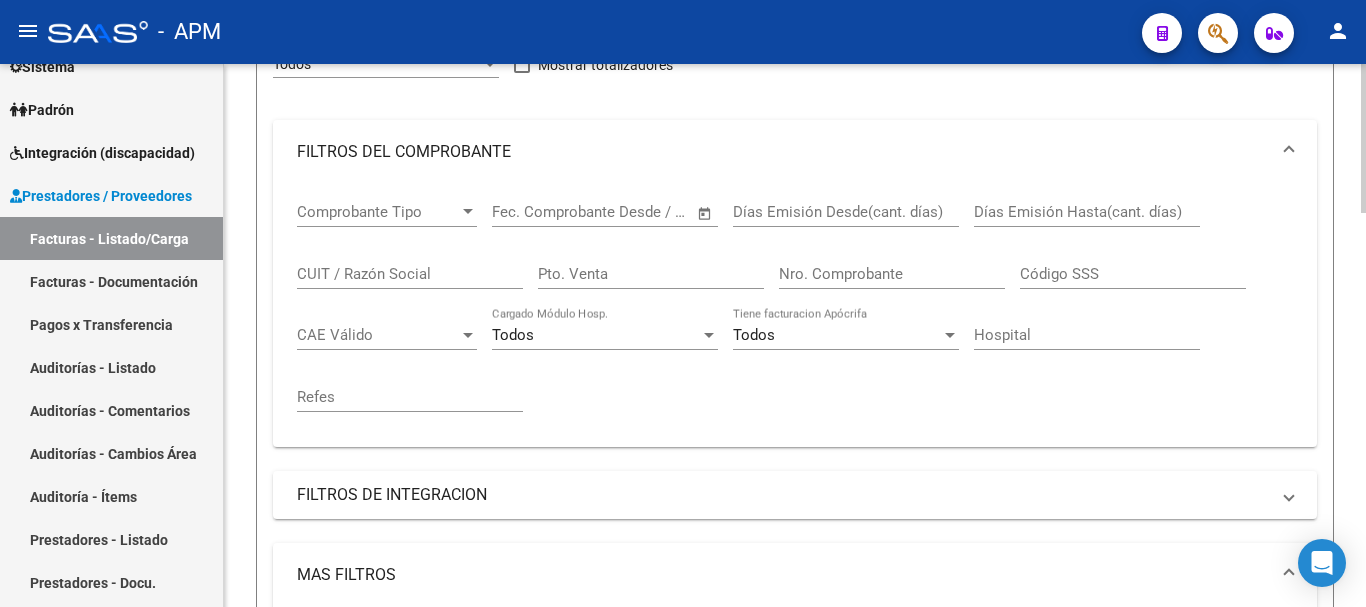 scroll, scrollTop: 254, scrollLeft: 0, axis: vertical 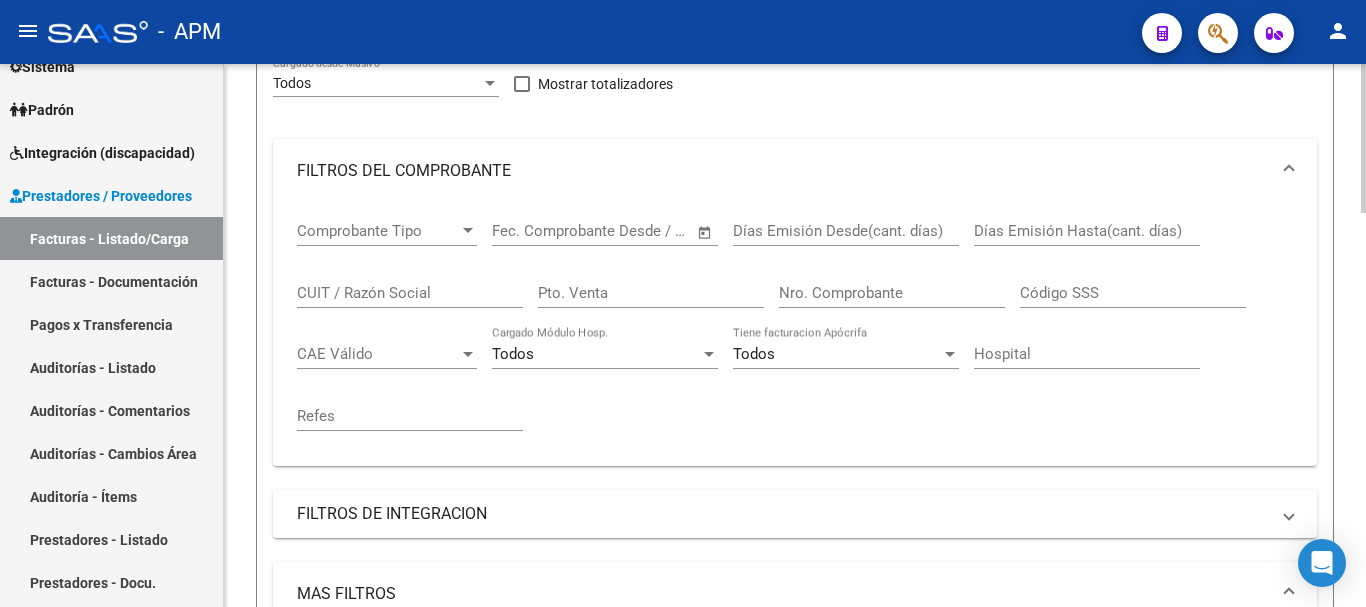 click 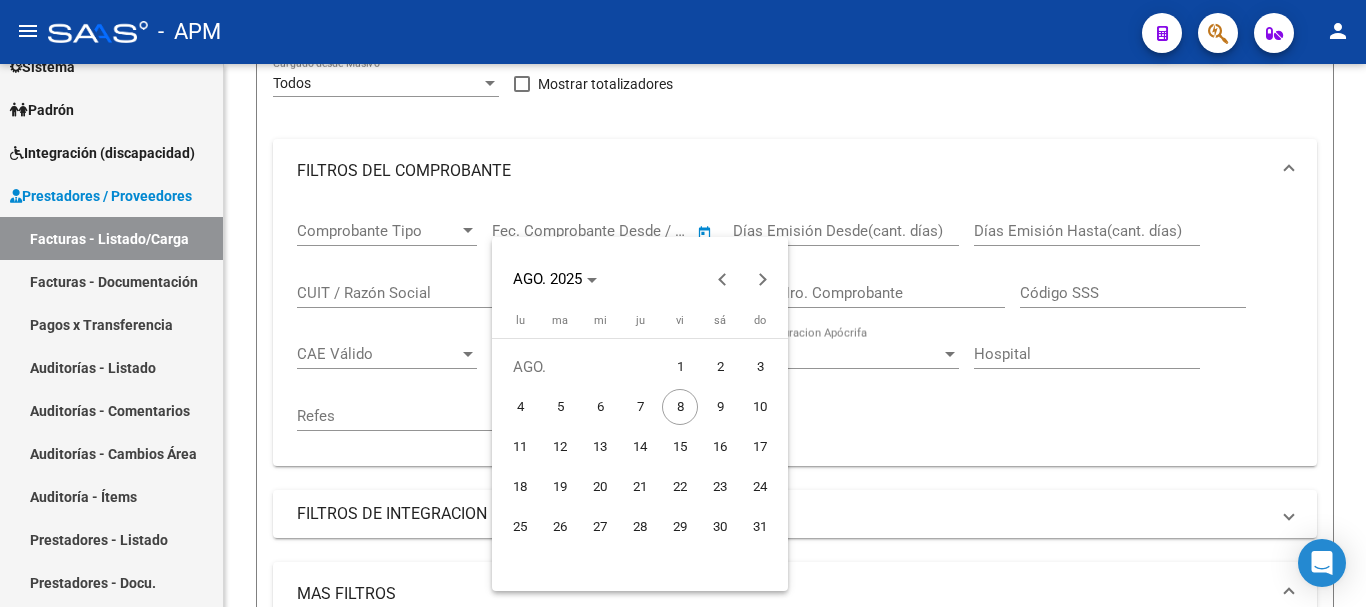 click on "1" at bounding box center (680, 367) 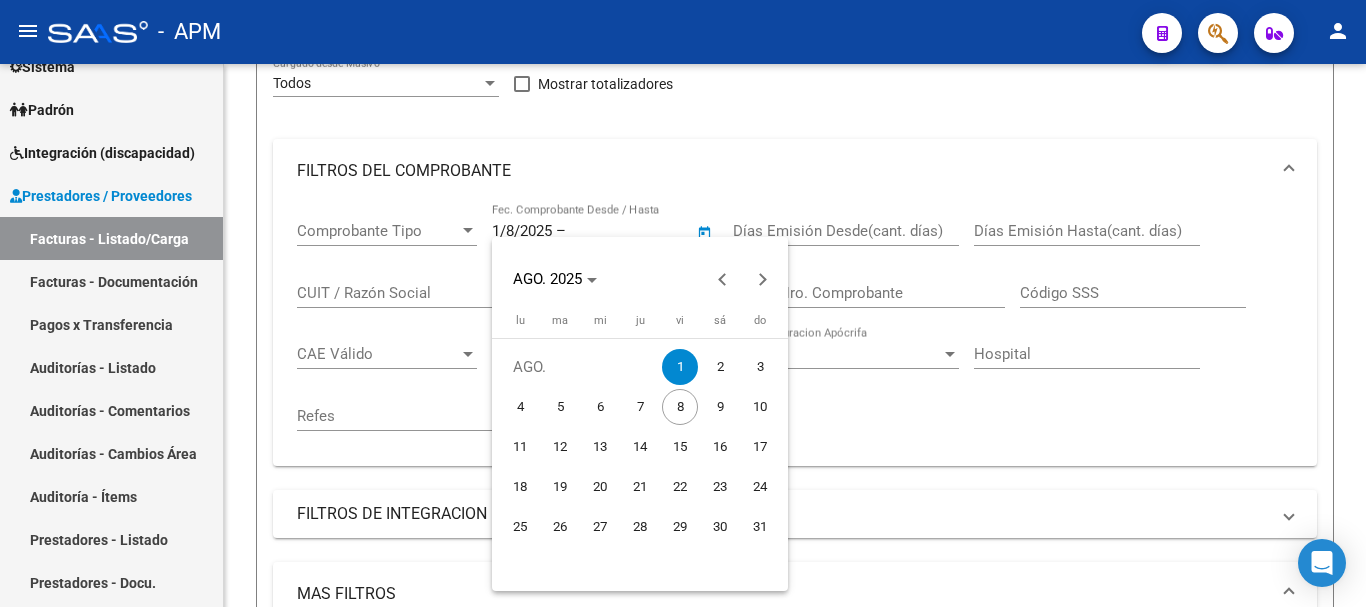 click on "1" at bounding box center (680, 367) 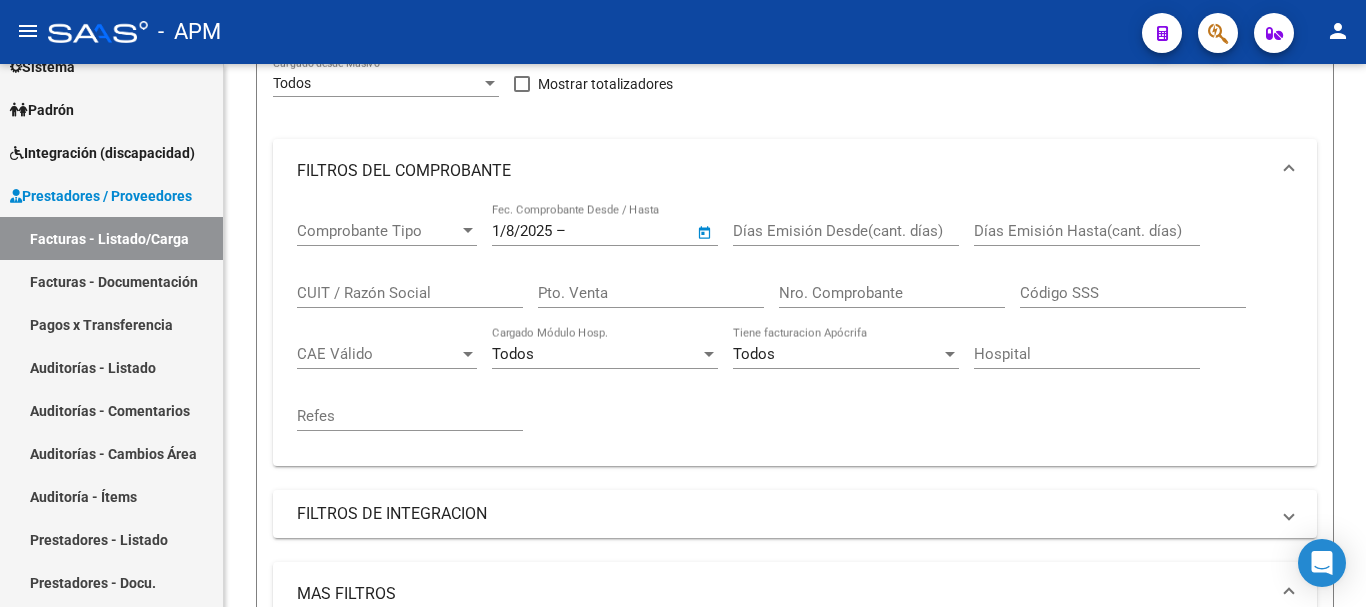 type on "1/8/2025" 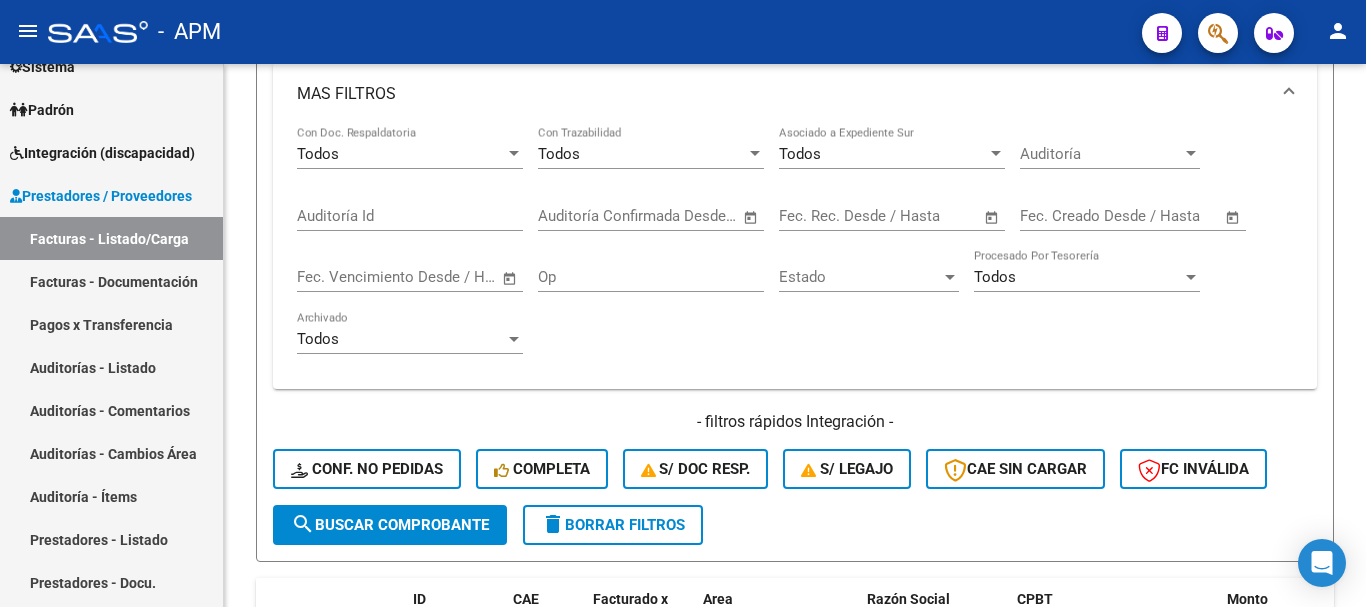scroll, scrollTop: 1154, scrollLeft: 0, axis: vertical 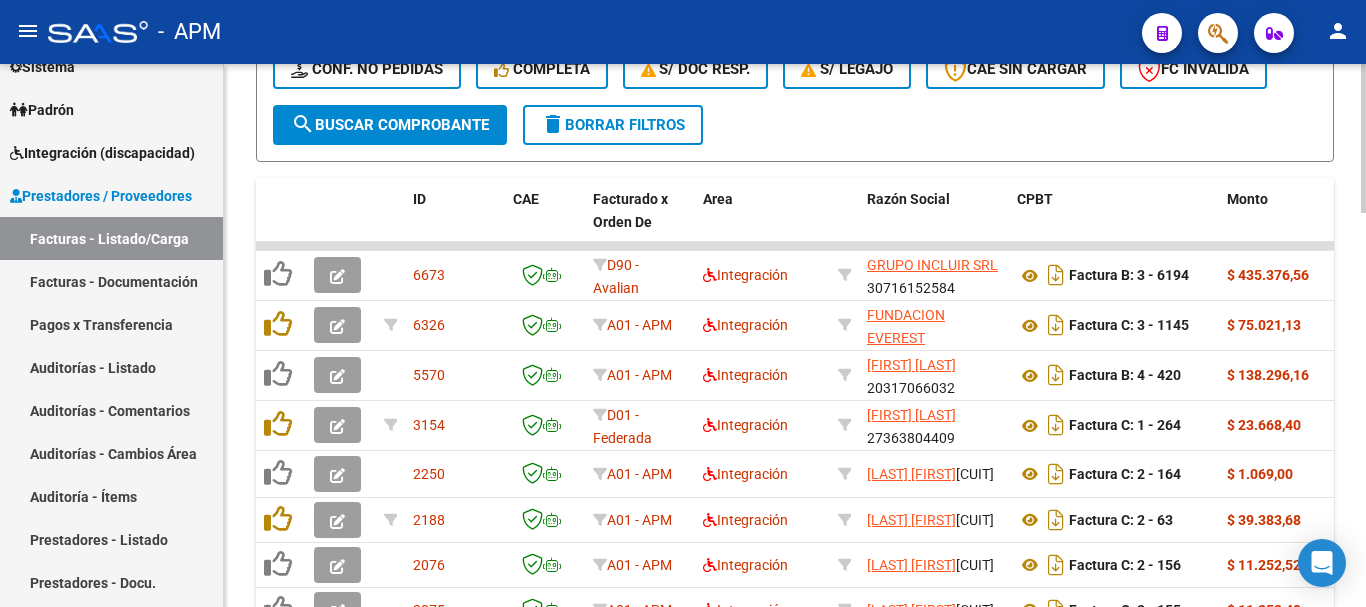 click on "search  Buscar Comprobante" 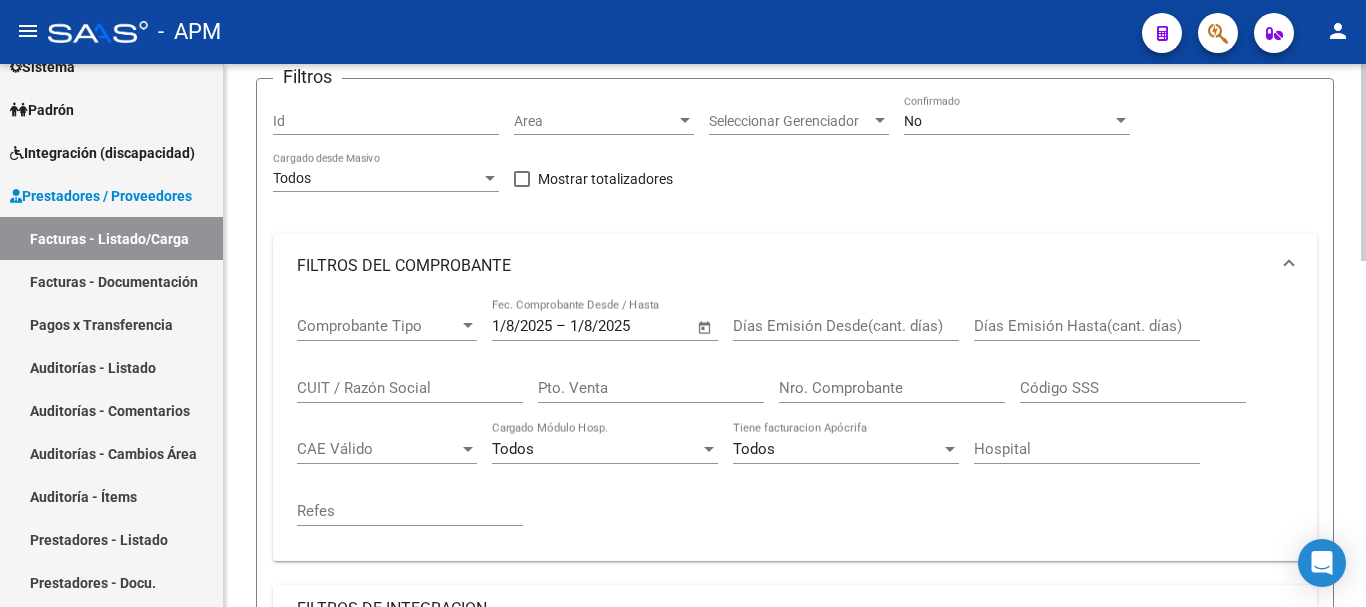 scroll, scrollTop: 154, scrollLeft: 0, axis: vertical 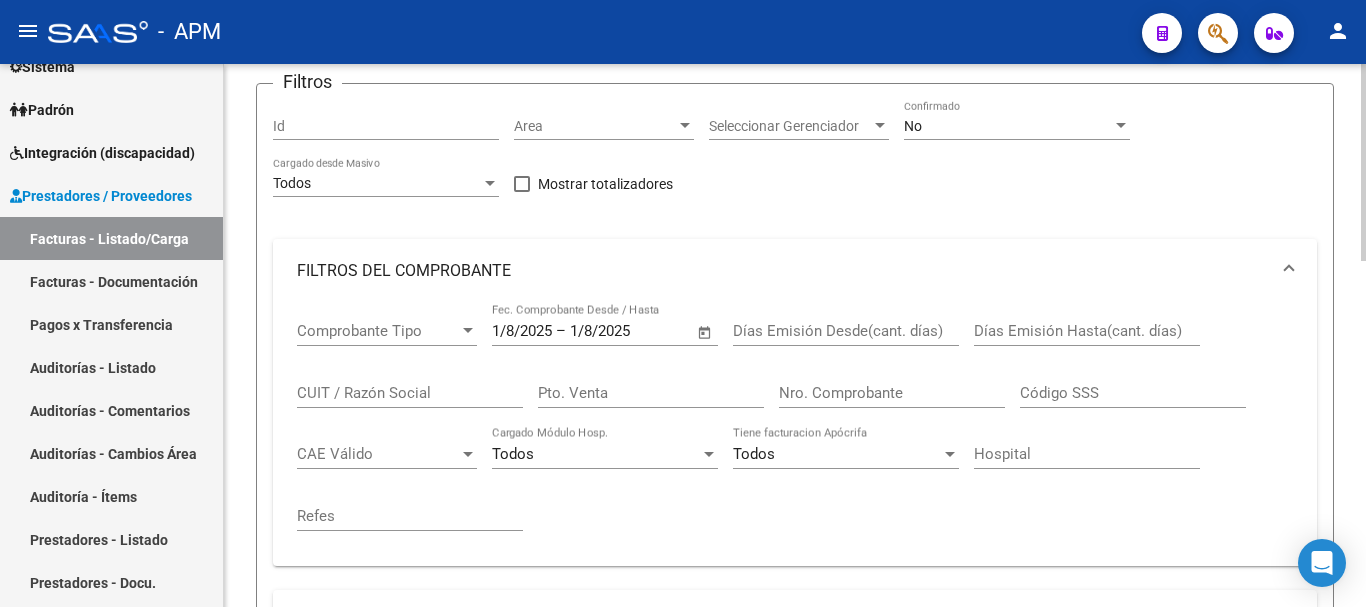 click 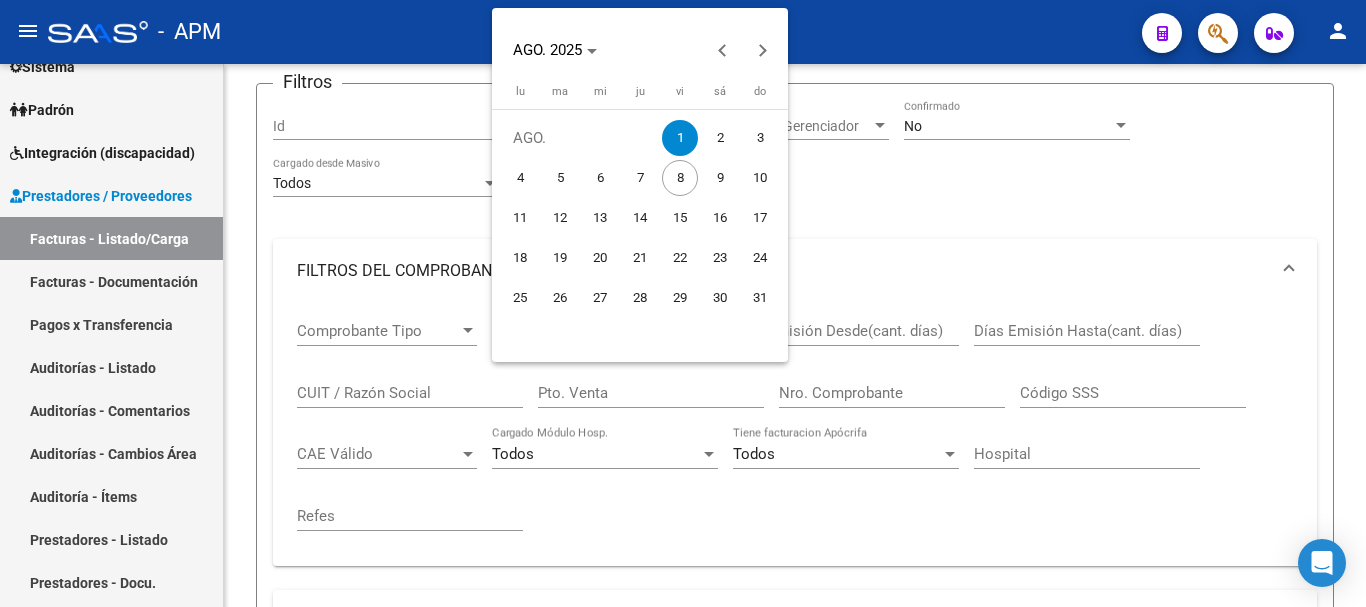 click on "1" at bounding box center (680, 138) 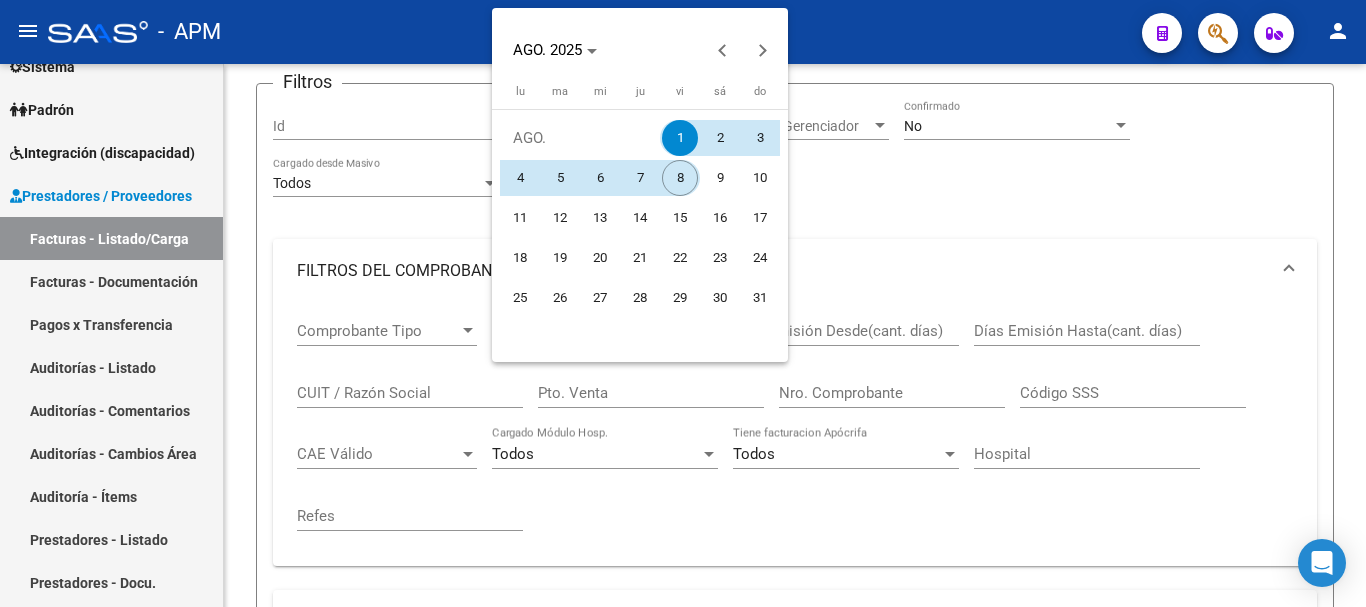 click on "8" at bounding box center (680, 178) 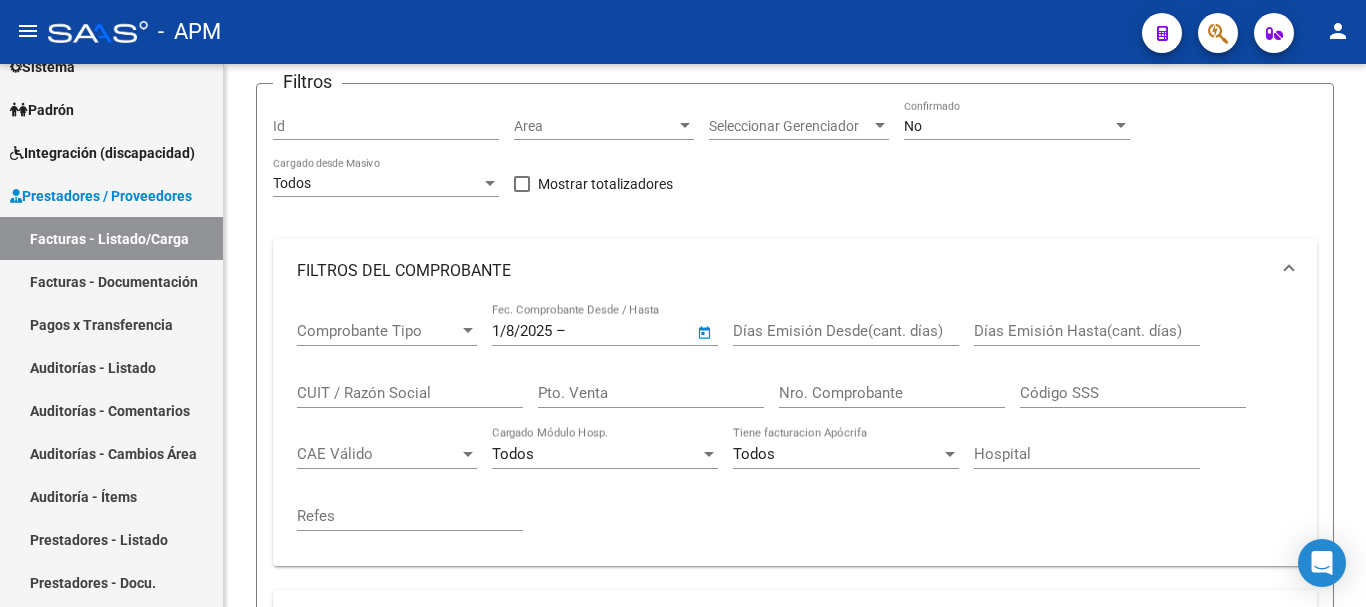 type on "8/8/2025" 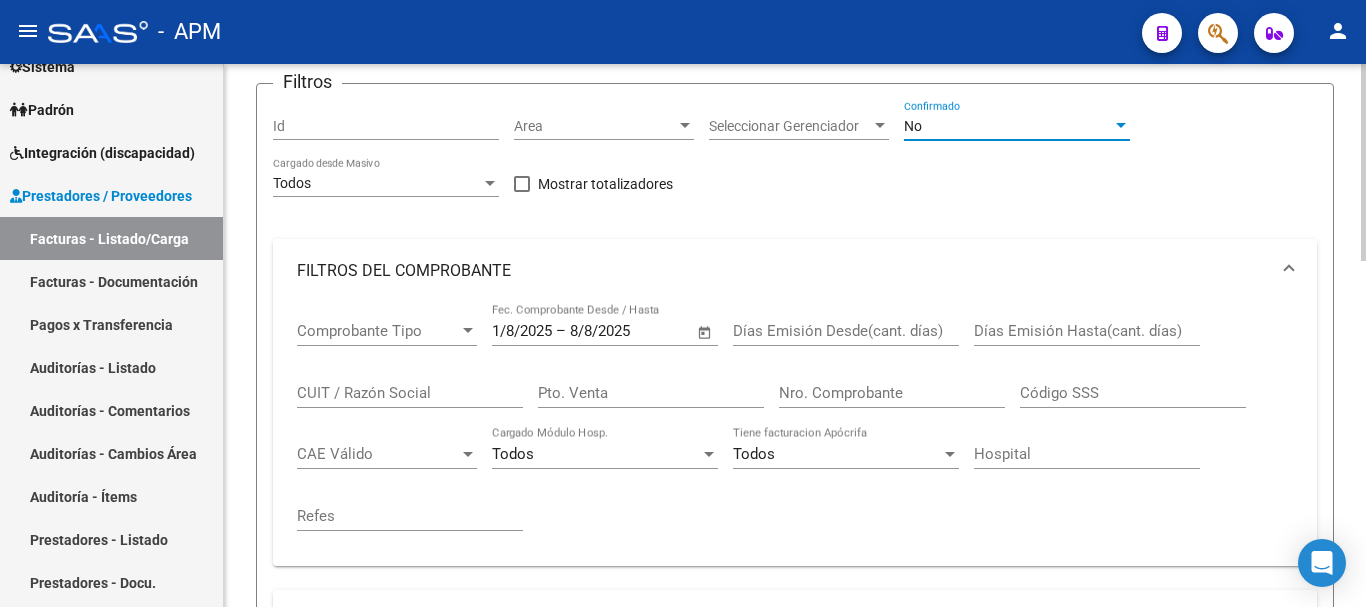 click on "No" at bounding box center [1008, 126] 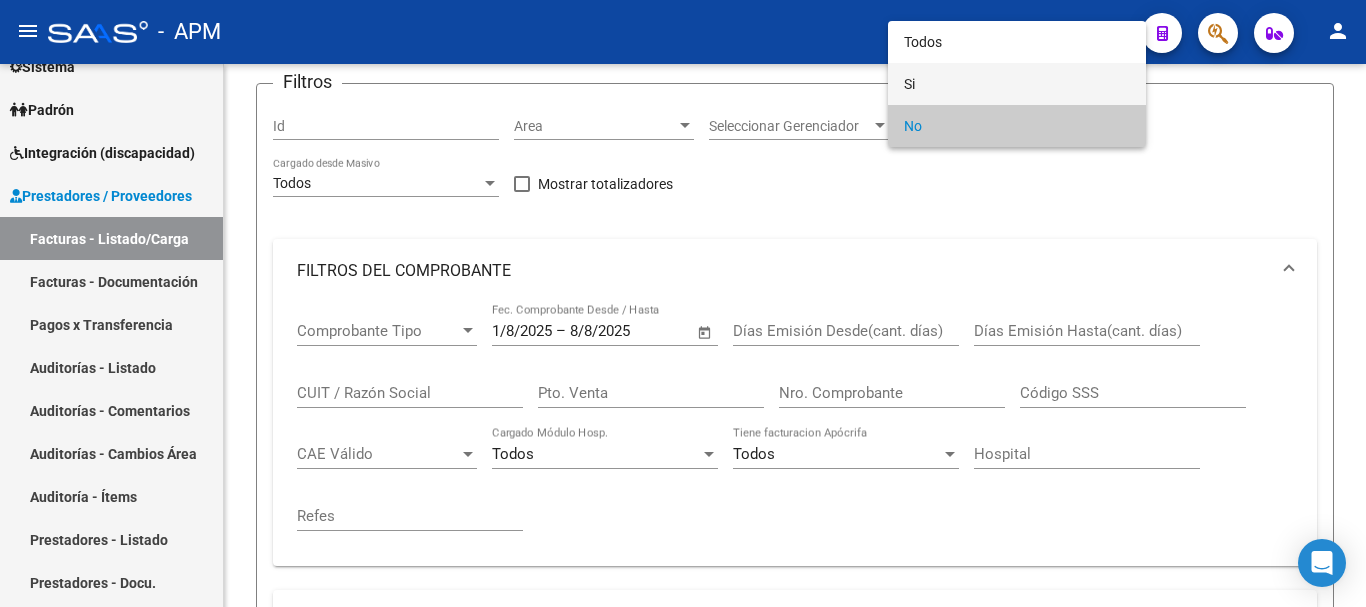 click on "Si" at bounding box center [1017, 84] 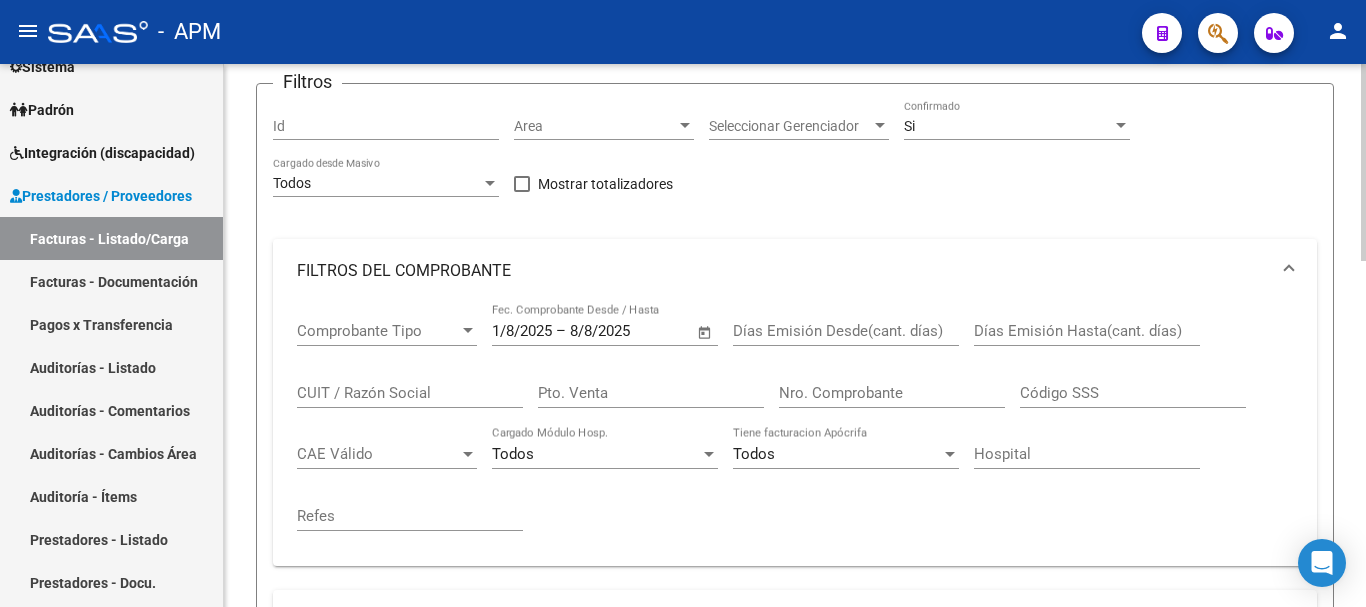 click 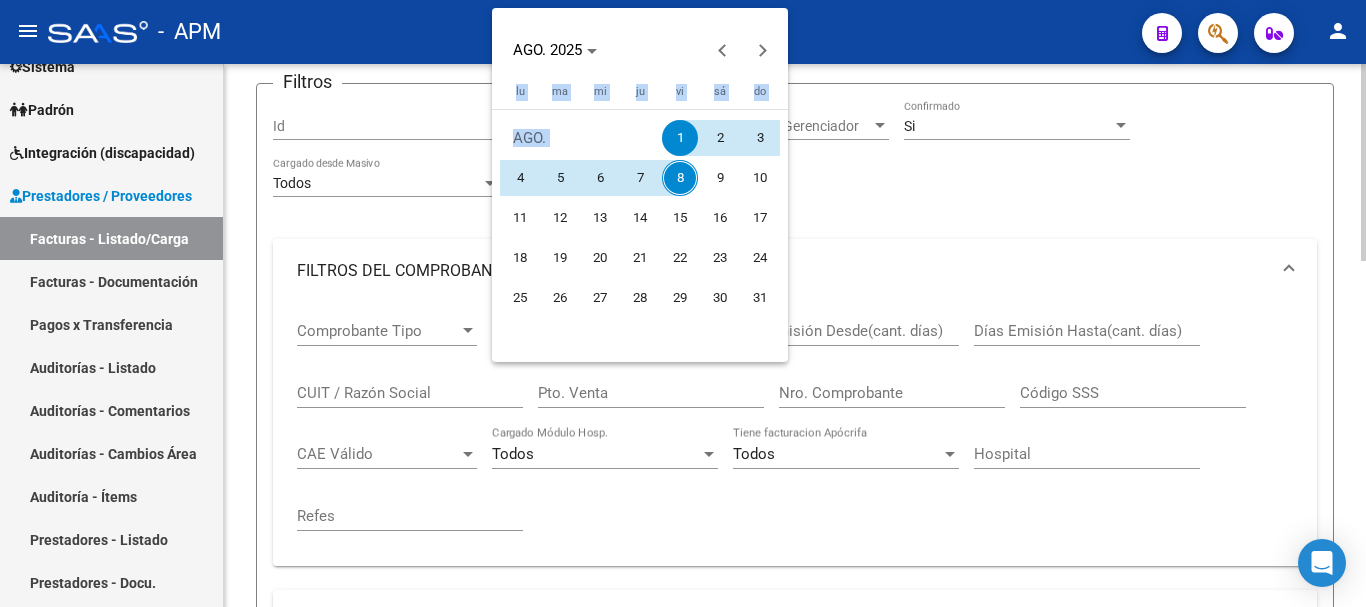 click on "lunes lu martes ma miércoles mi jueves ju viernes vi sábado sá domingo do  AGO.   1   2   3   4   5   6   7   8   9   10   11   12   13   14   15   16   17   18   19   20   21   22   23   24   25   26   27   28   29   30   31   Start date
End date" at bounding box center (640, 205) 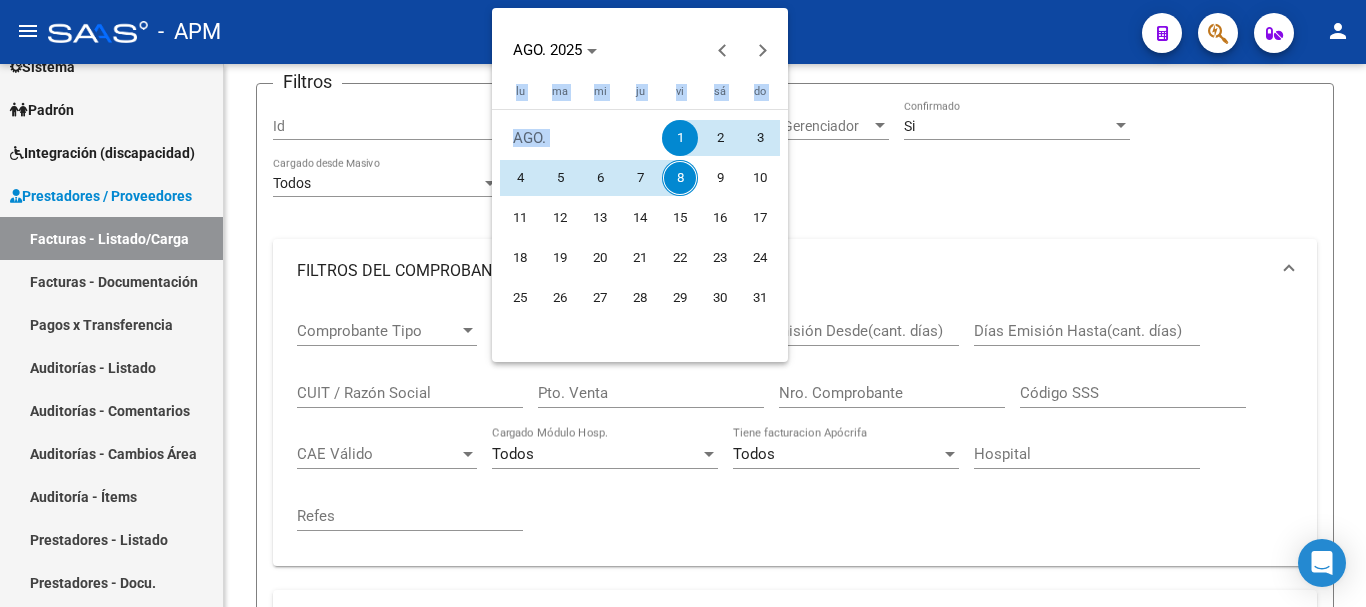 click on "1" at bounding box center [680, 138] 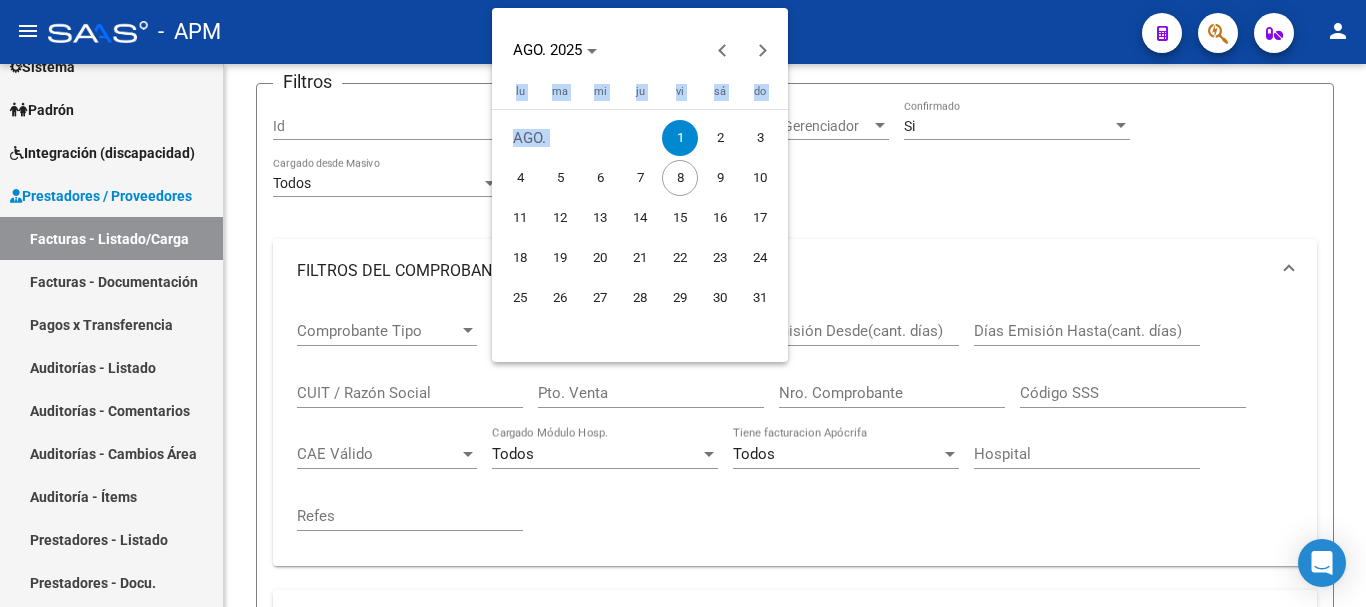 click on "1" at bounding box center (680, 138) 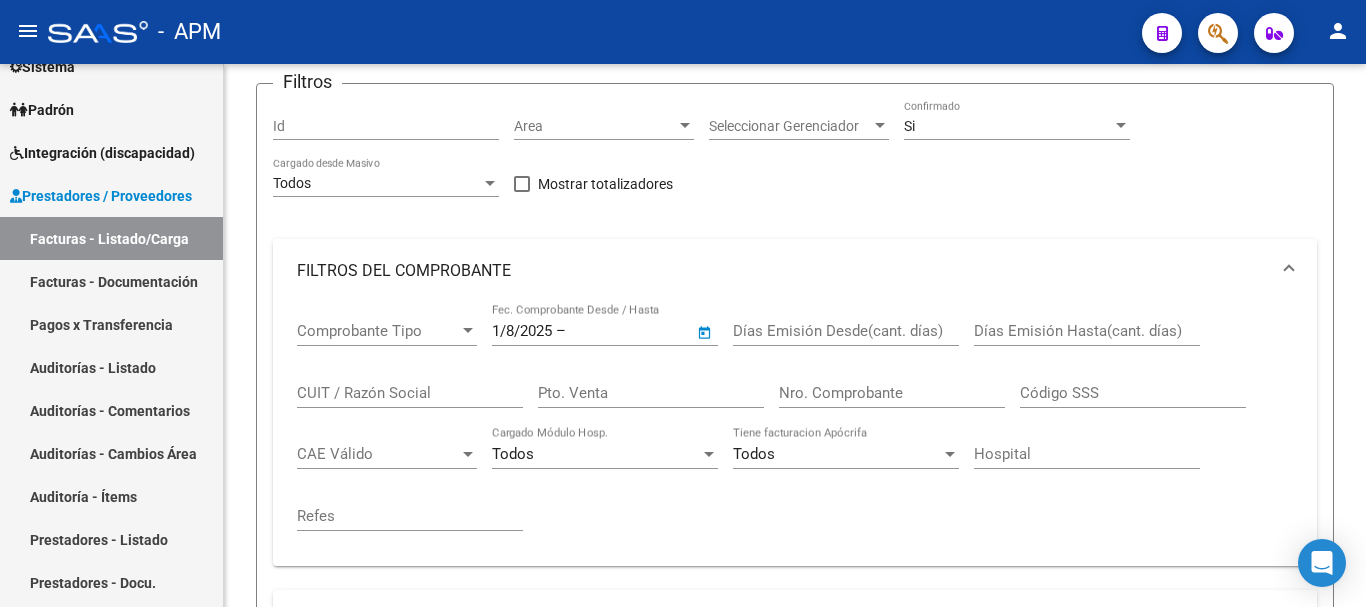 type on "1/8/2025" 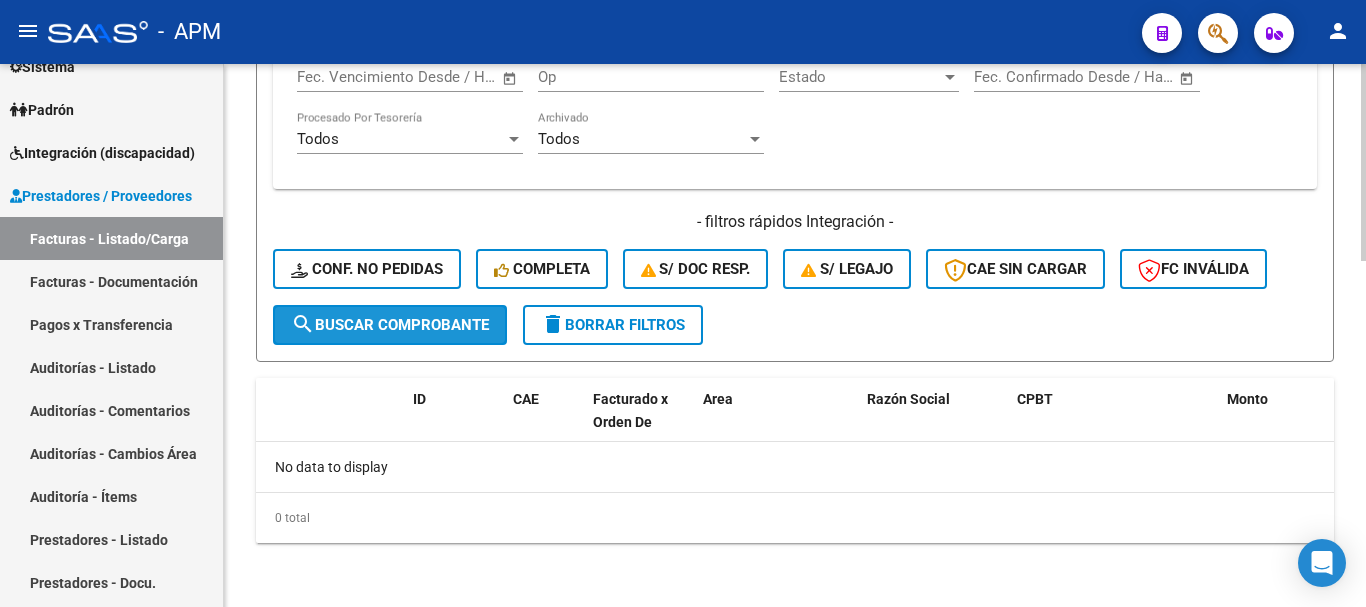 click on "search  Buscar Comprobante" 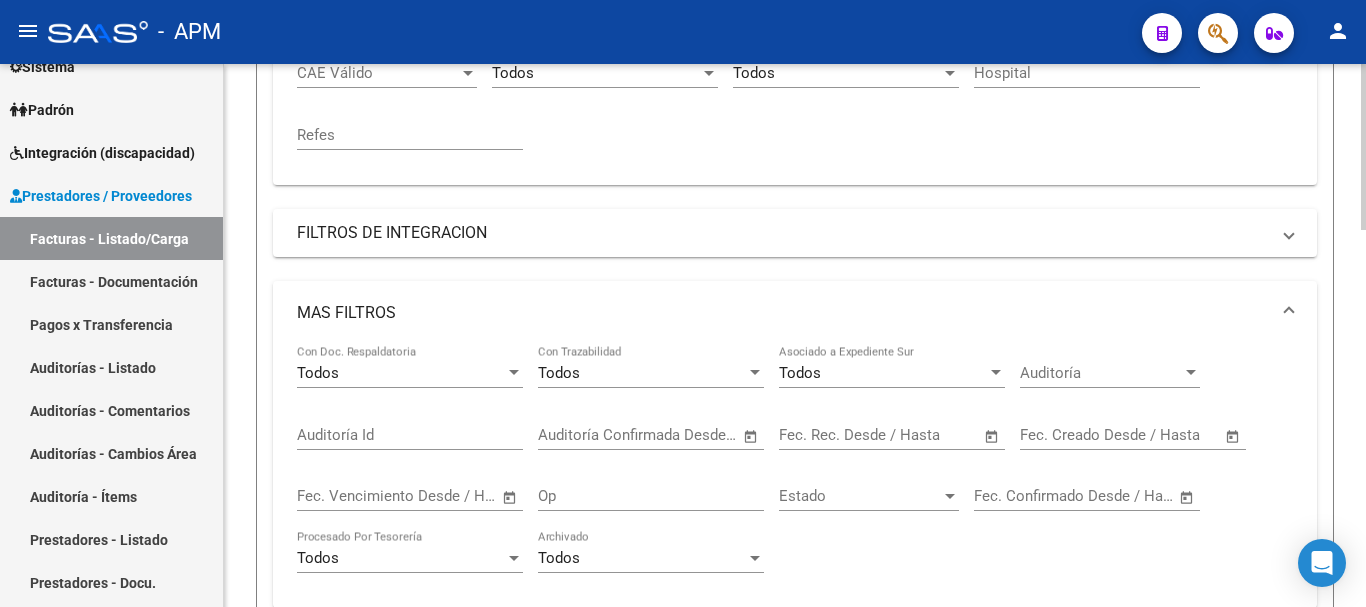 scroll, scrollTop: 0, scrollLeft: 0, axis: both 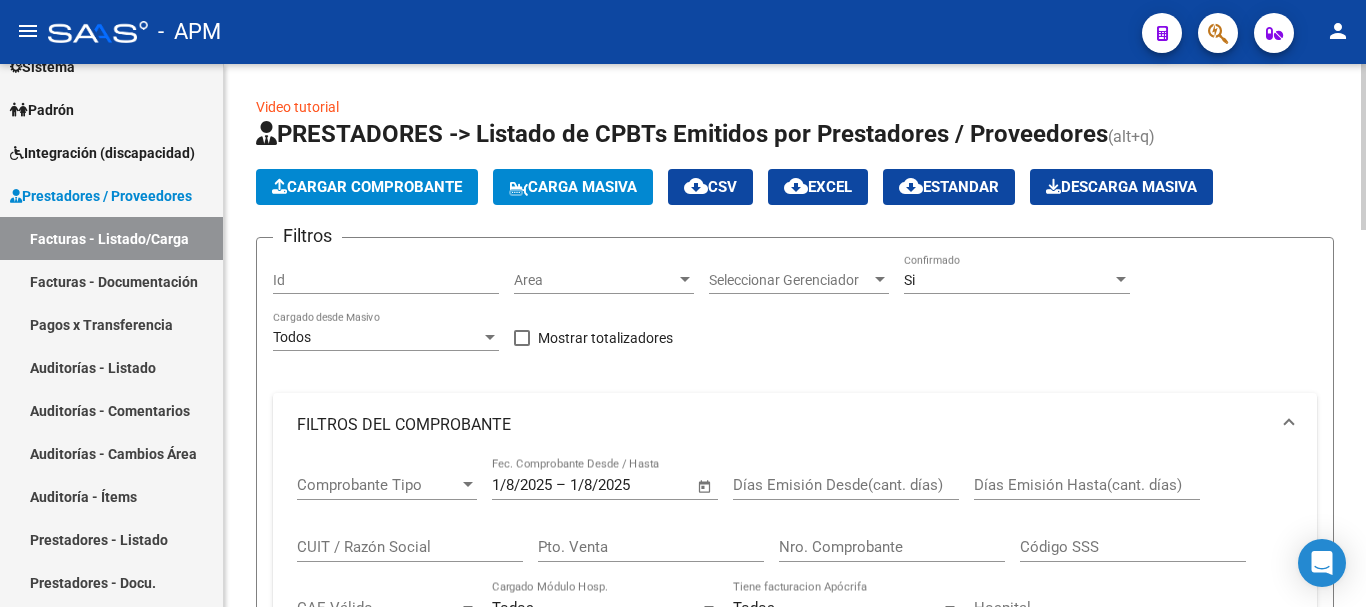 click on "cloud_download  Estandar" 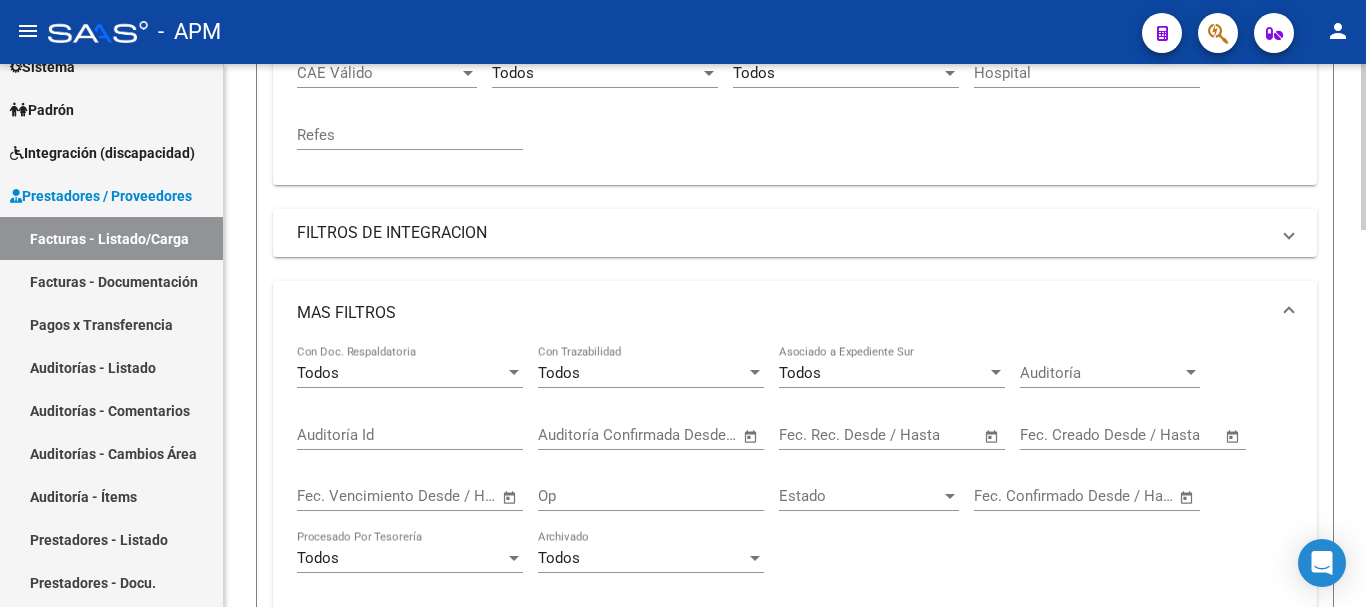 scroll, scrollTop: 0, scrollLeft: 0, axis: both 